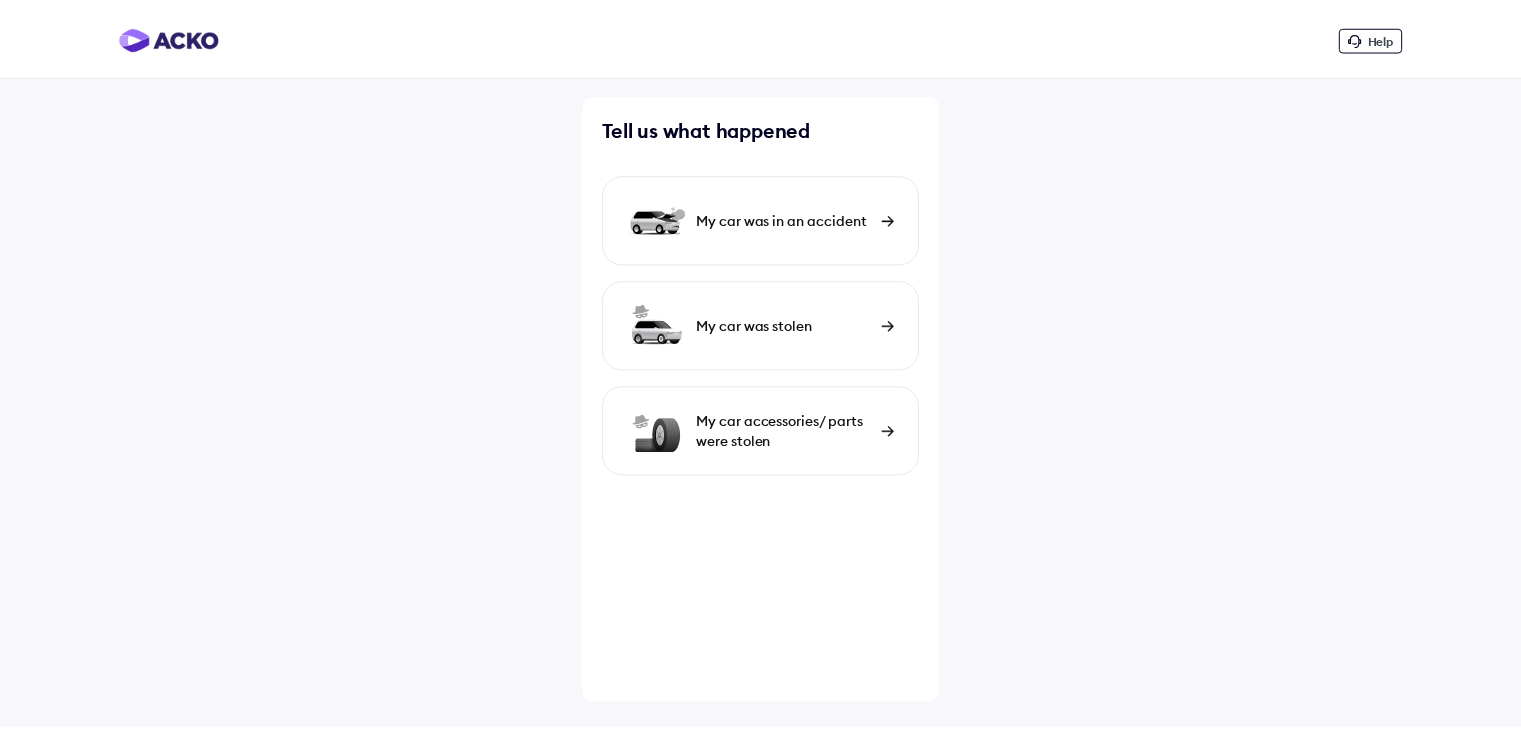 scroll, scrollTop: 0, scrollLeft: 0, axis: both 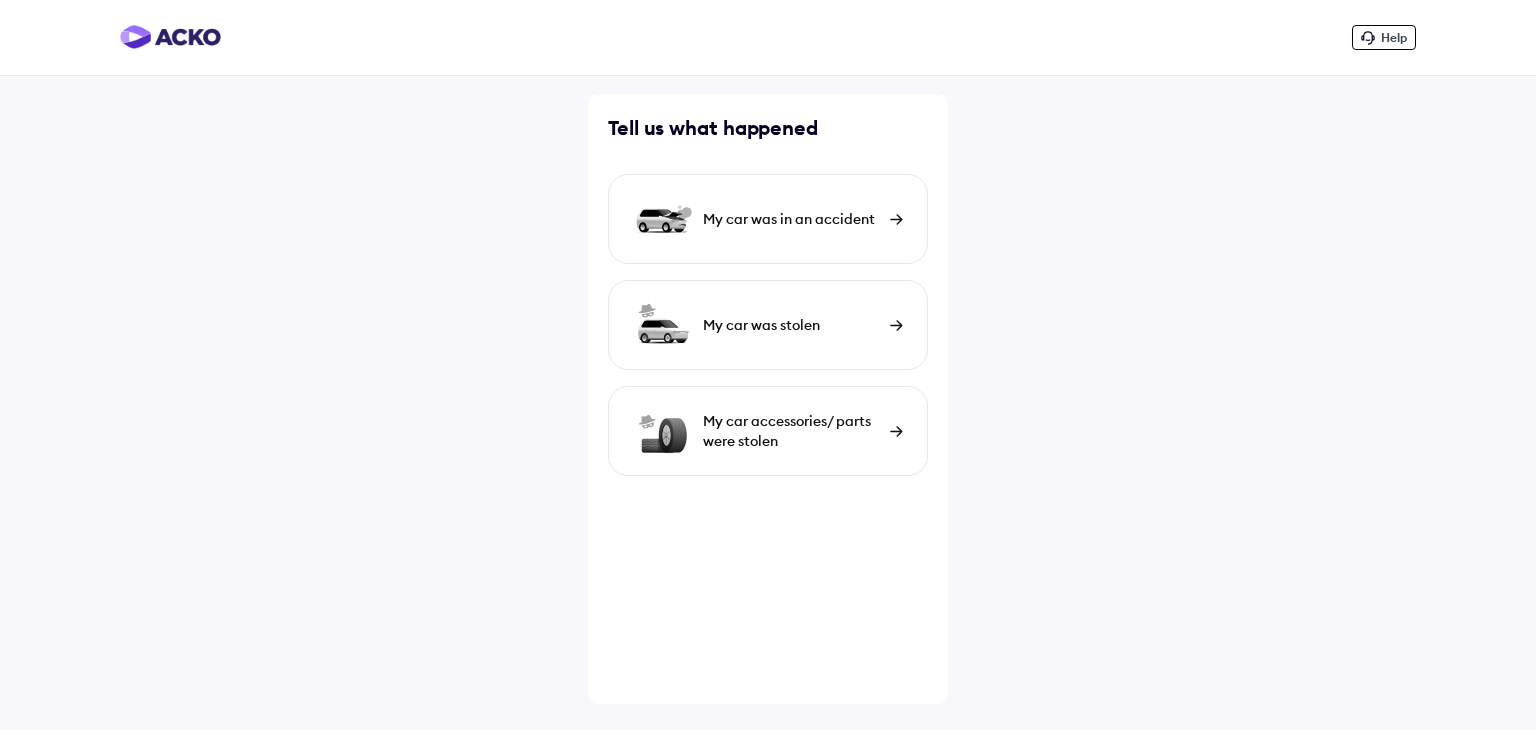 click on "My car was stolen" at bounding box center (791, 219) 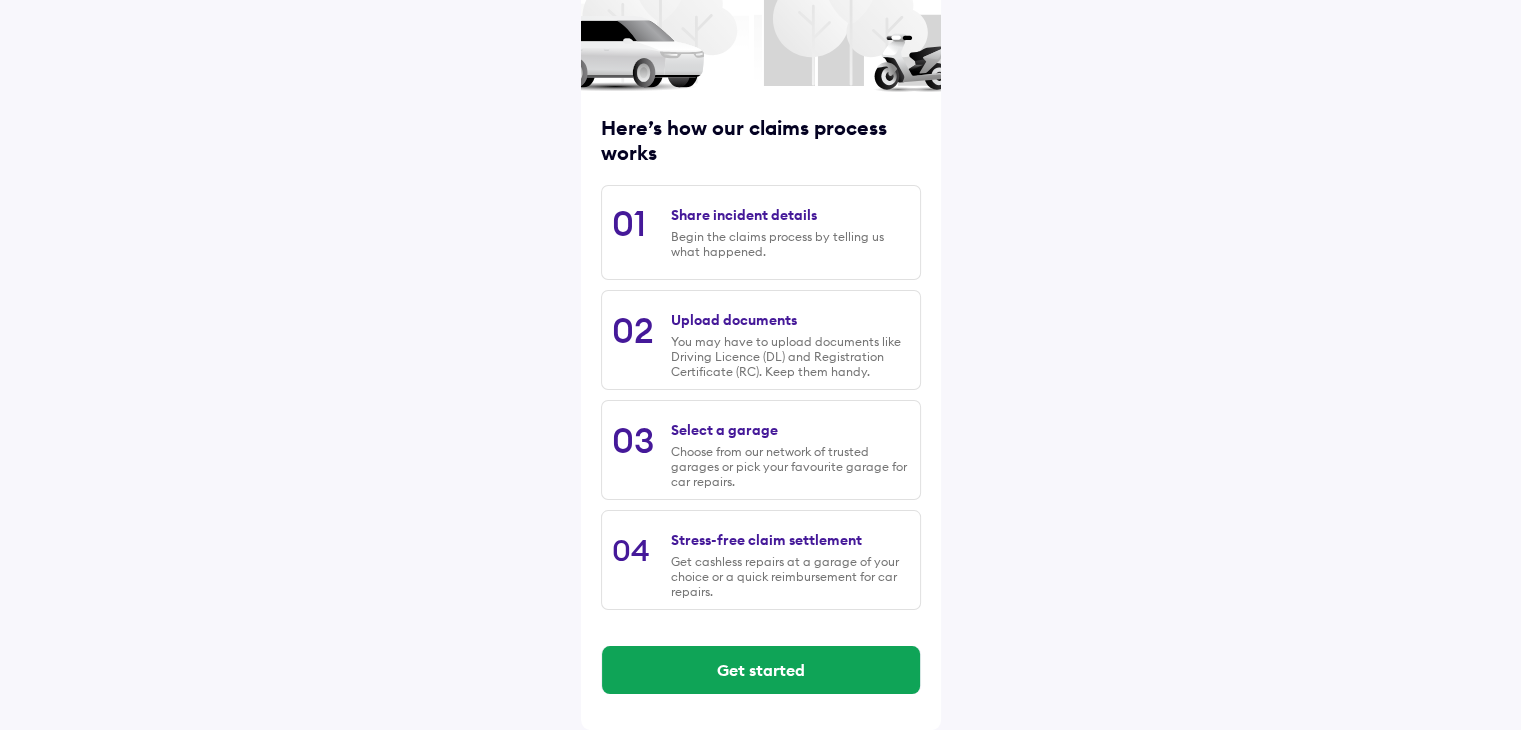 scroll, scrollTop: 168, scrollLeft: 0, axis: vertical 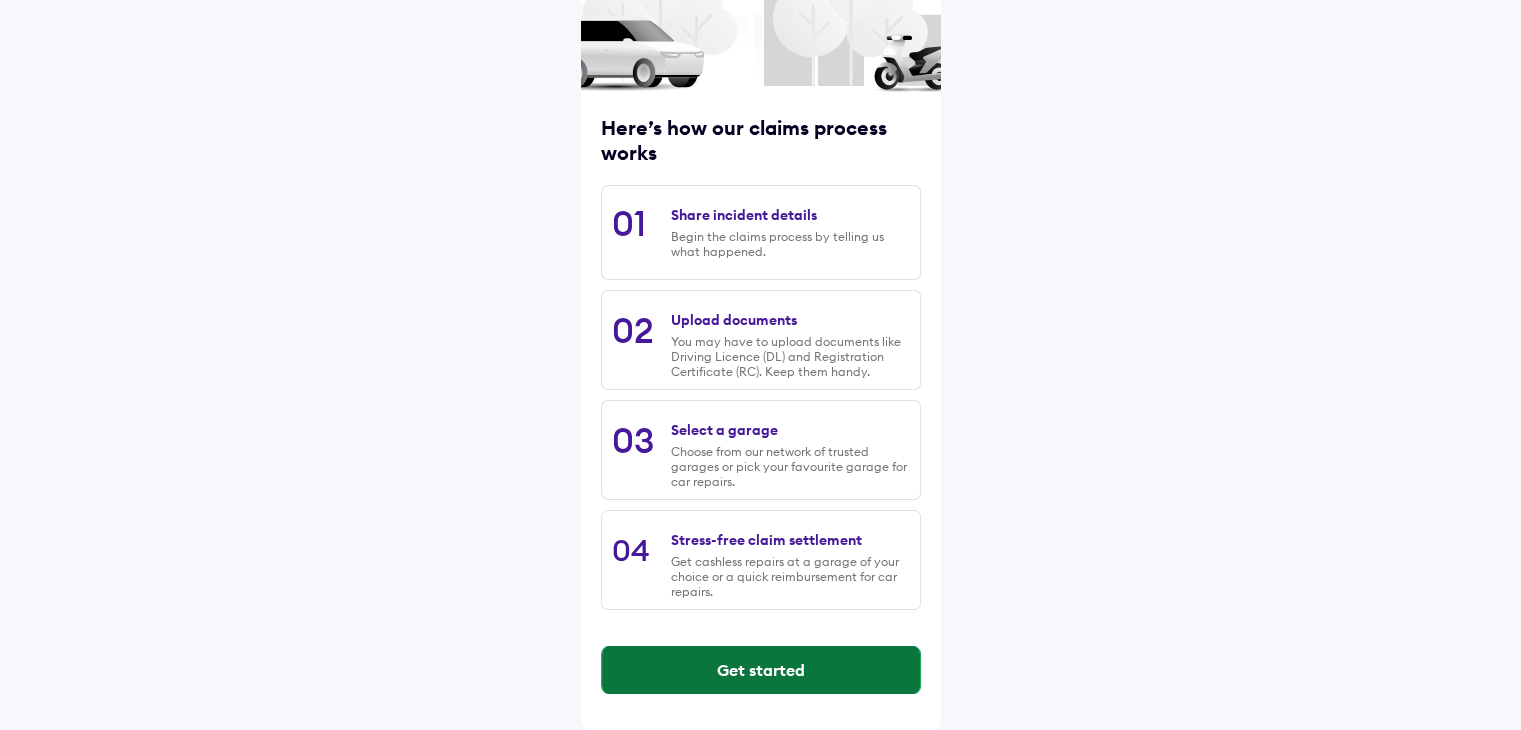 click on "Get started" at bounding box center (761, 670) 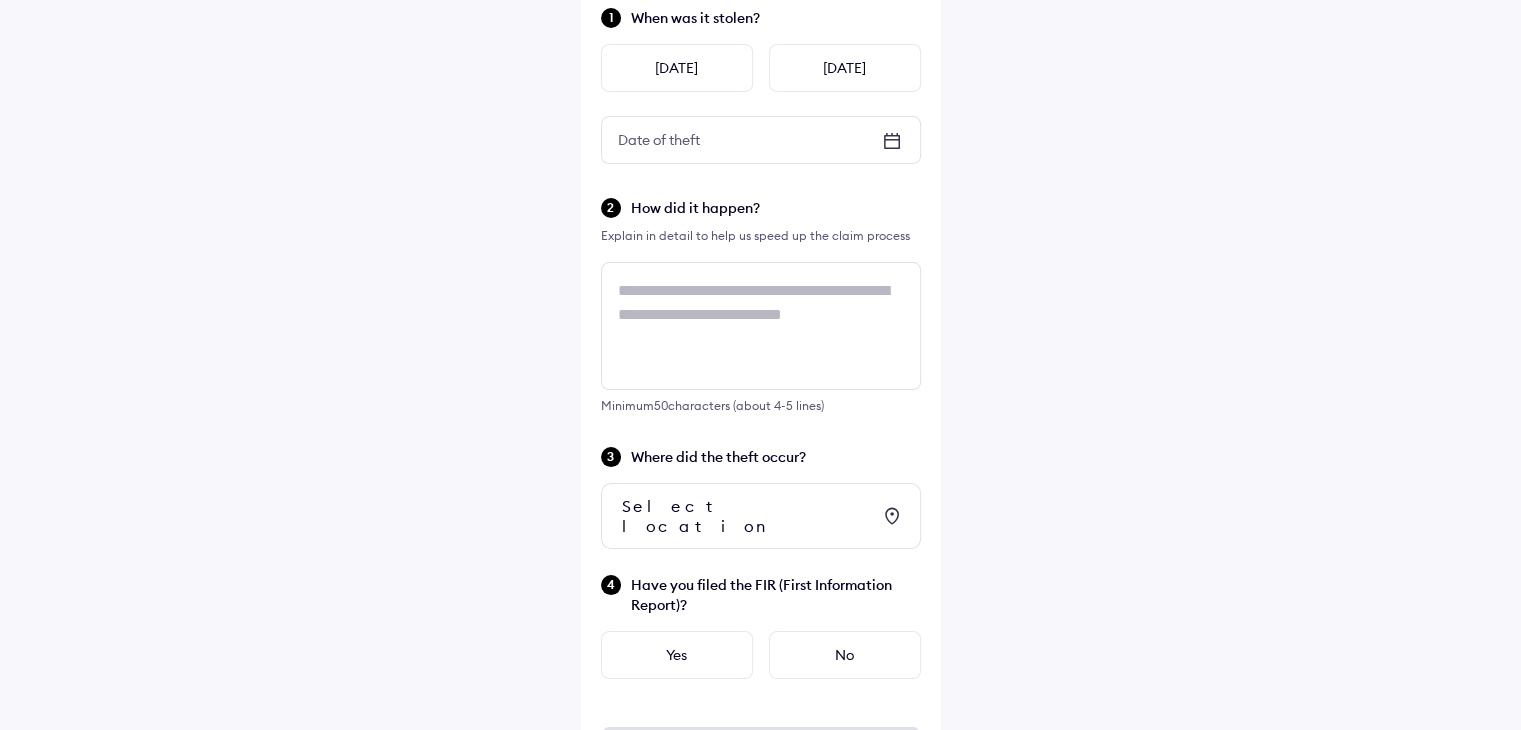 scroll, scrollTop: 0, scrollLeft: 0, axis: both 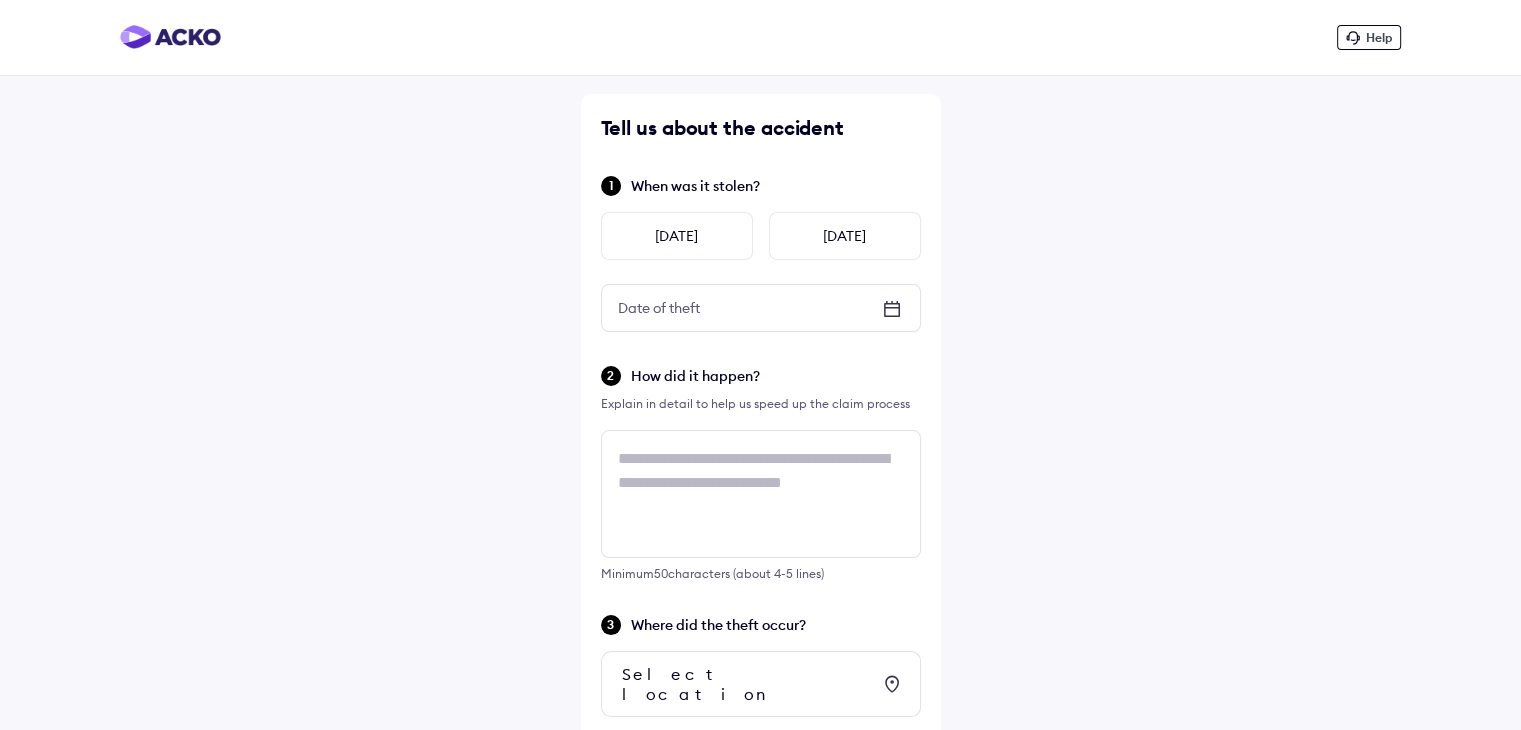 click on "Date of theft" at bounding box center [659, 308] 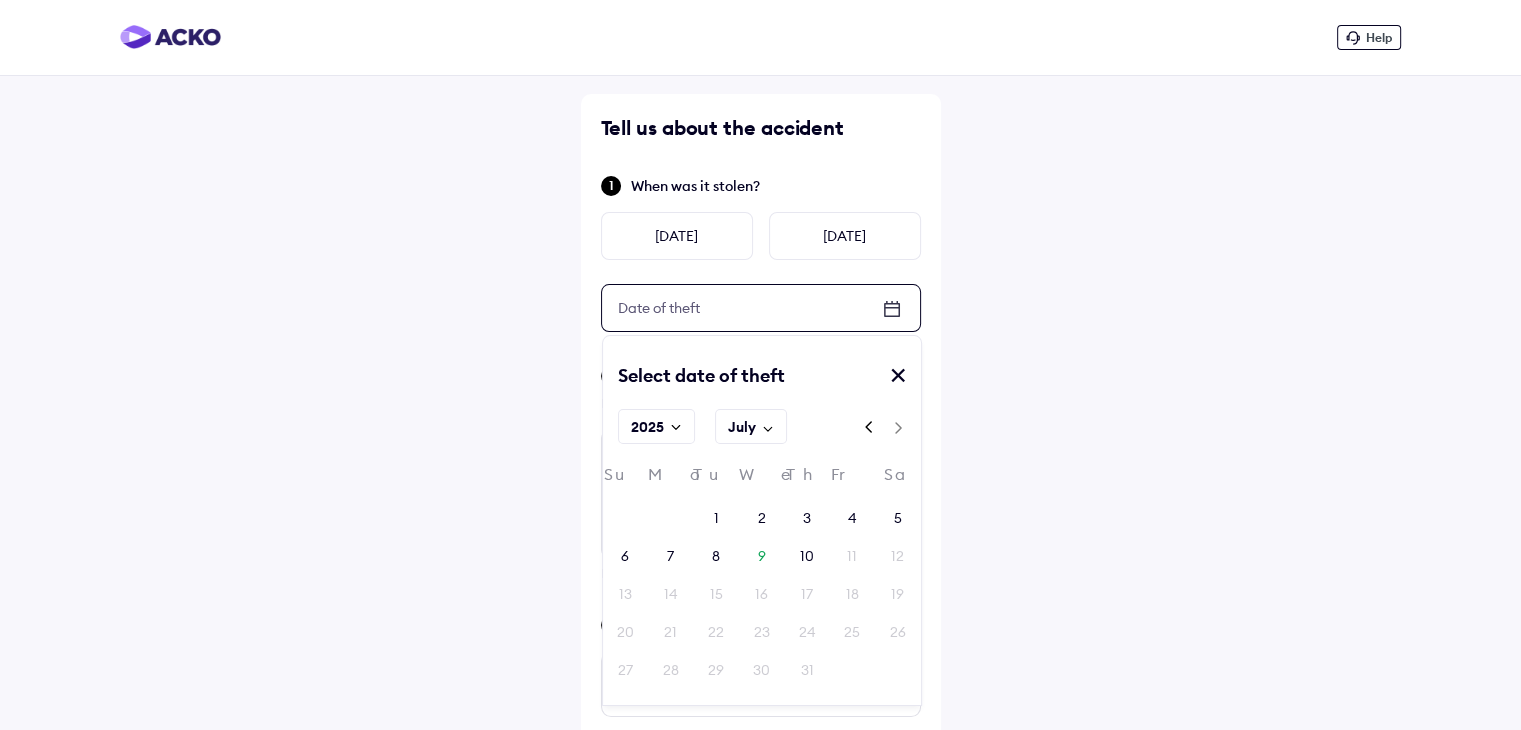 click 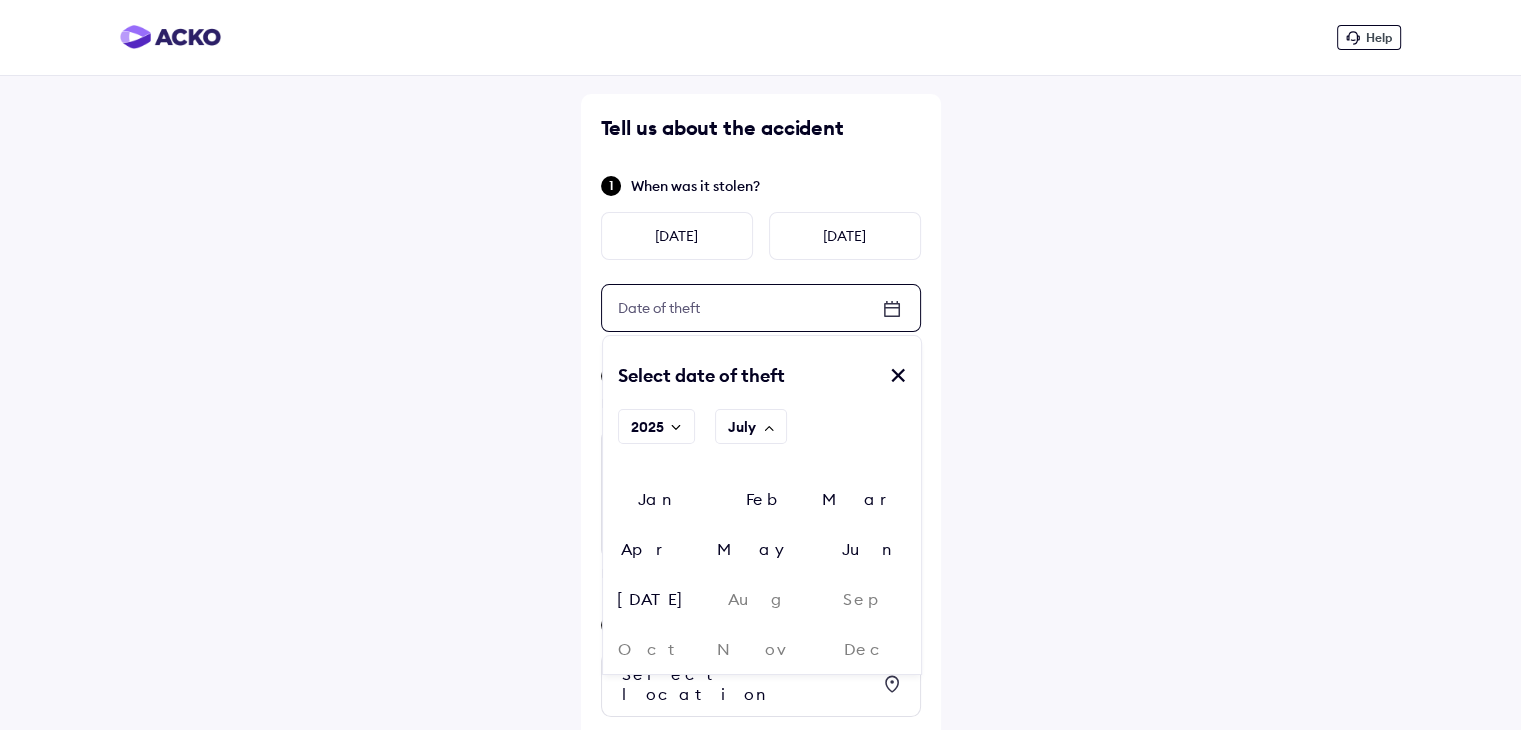 click on "July" at bounding box center (742, 427) 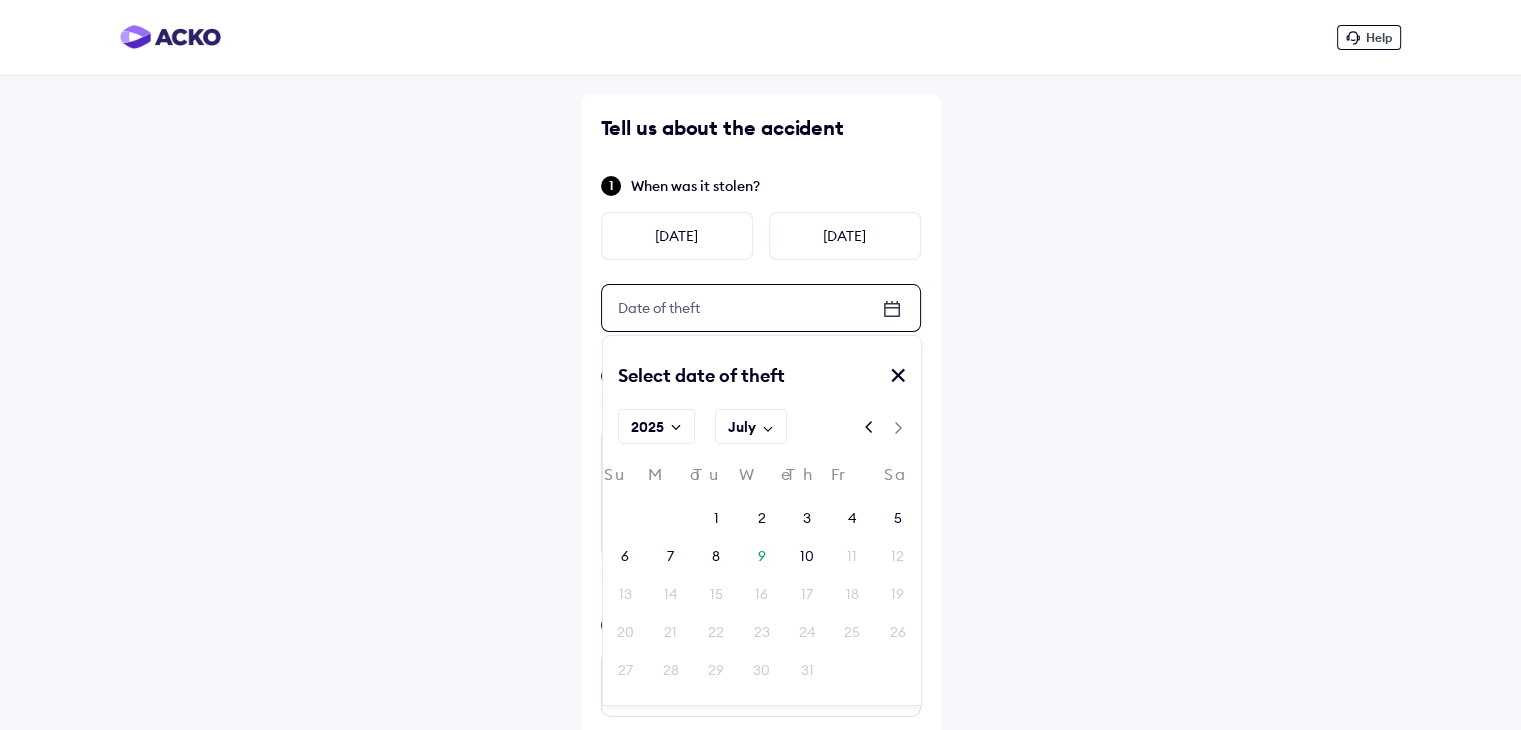 click 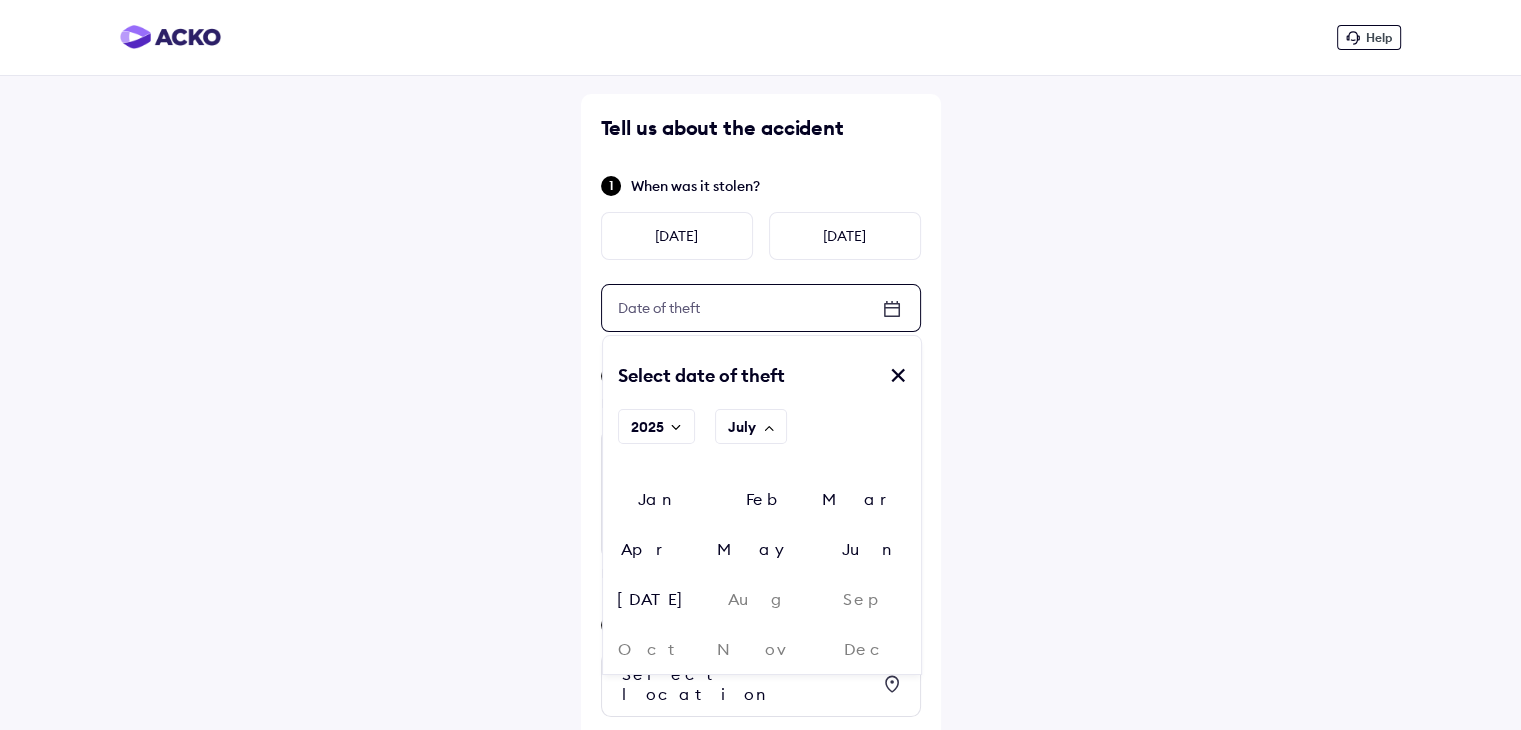 click on "Jun" at bounding box center [868, 549] 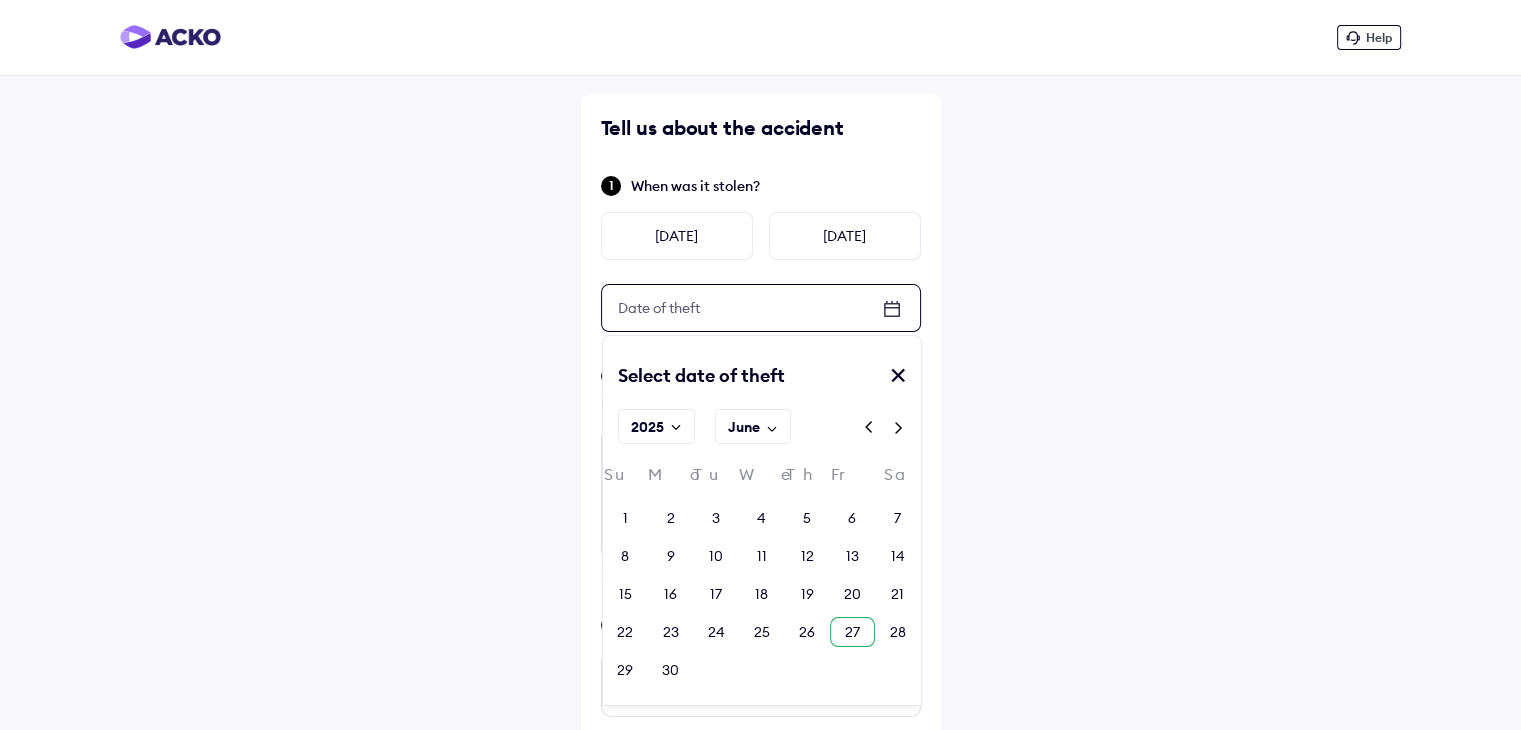 click on "27" at bounding box center (852, 632) 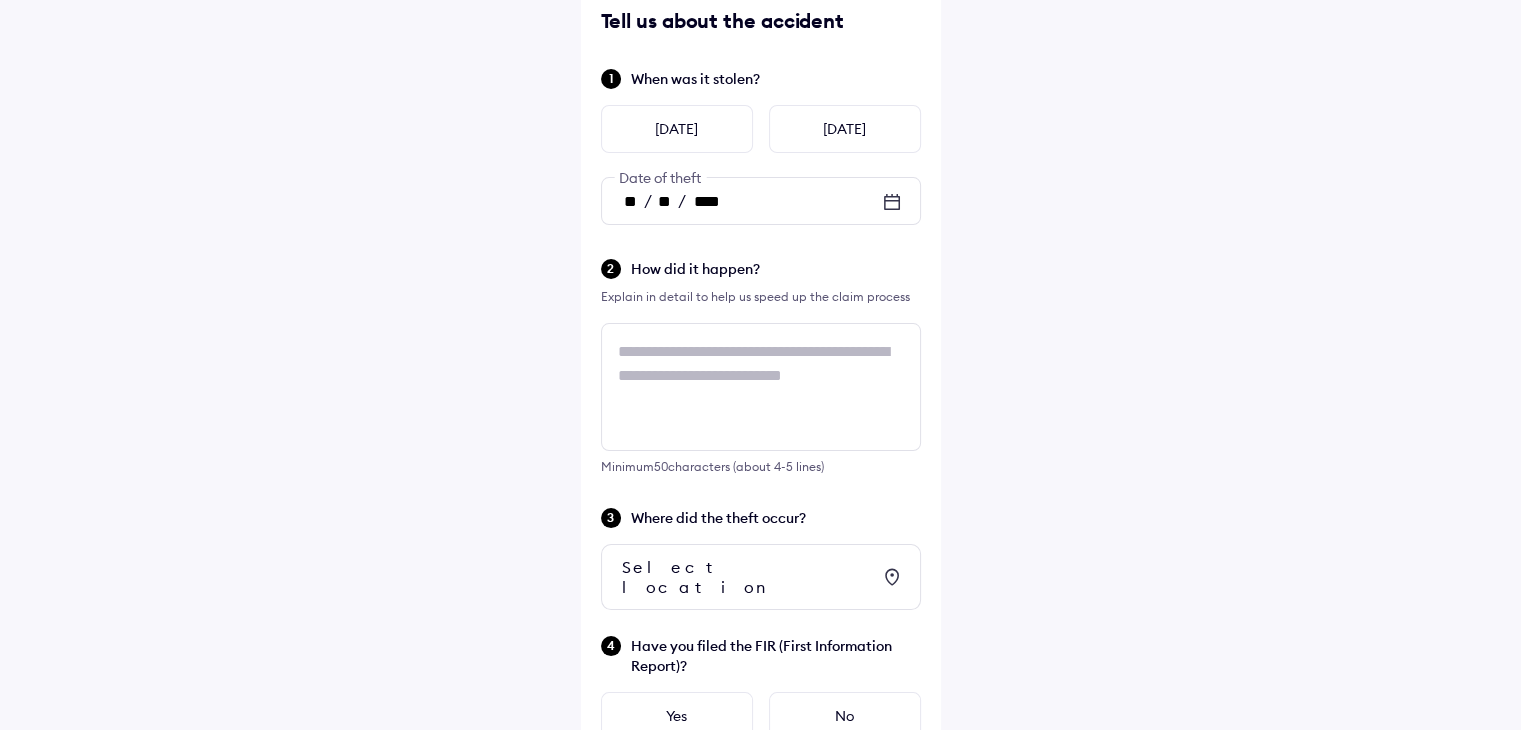 scroll, scrollTop: 108, scrollLeft: 0, axis: vertical 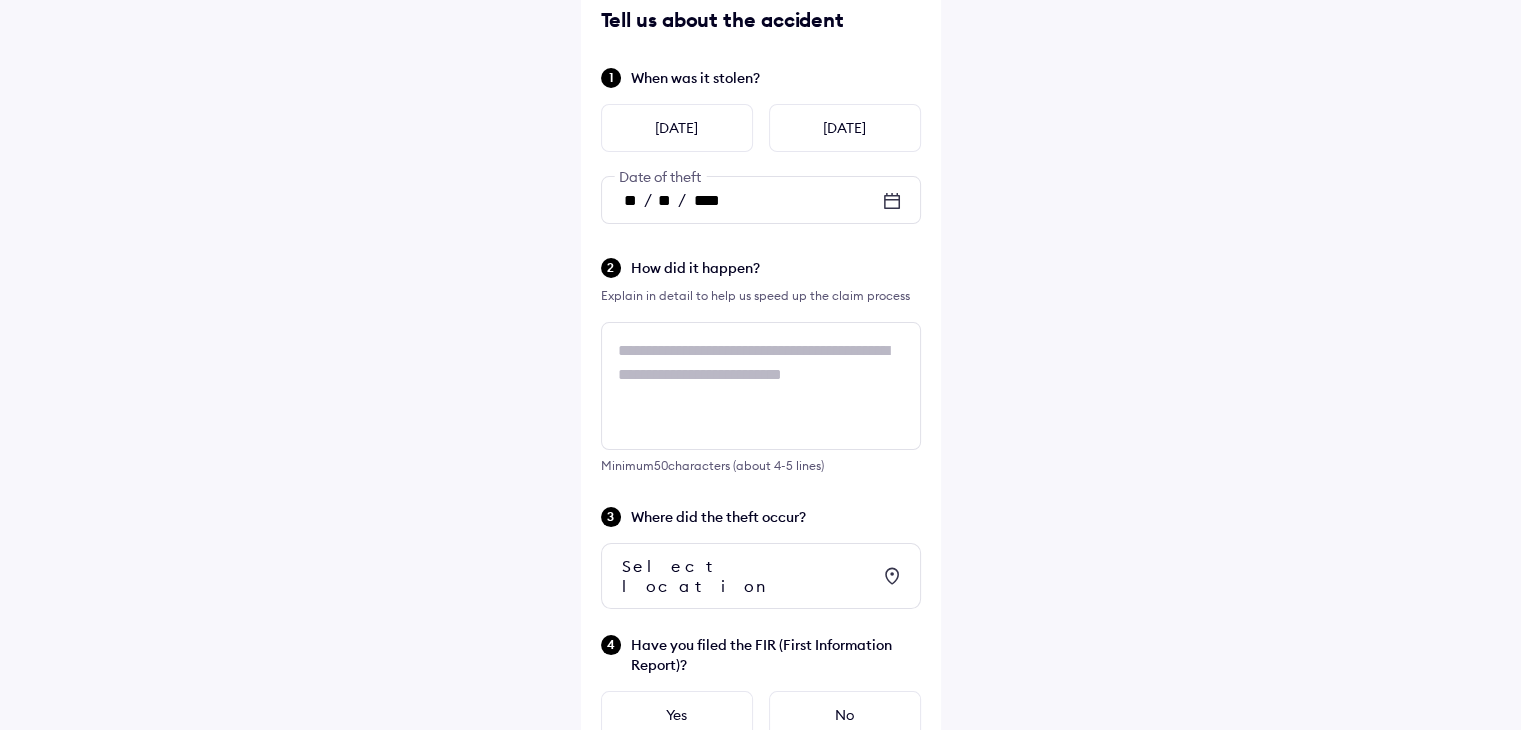 click on "Select location" at bounding box center [746, 576] 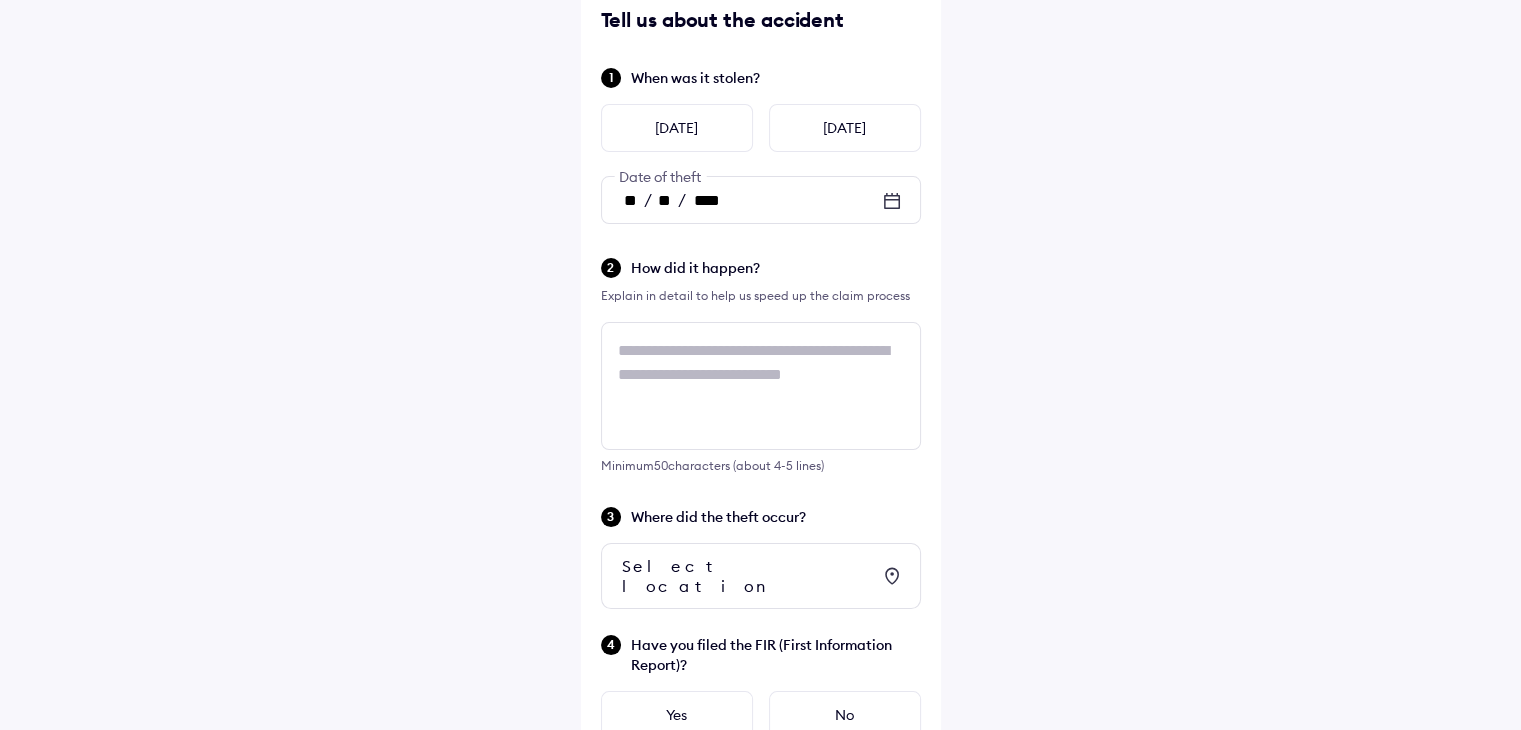scroll, scrollTop: 0, scrollLeft: 0, axis: both 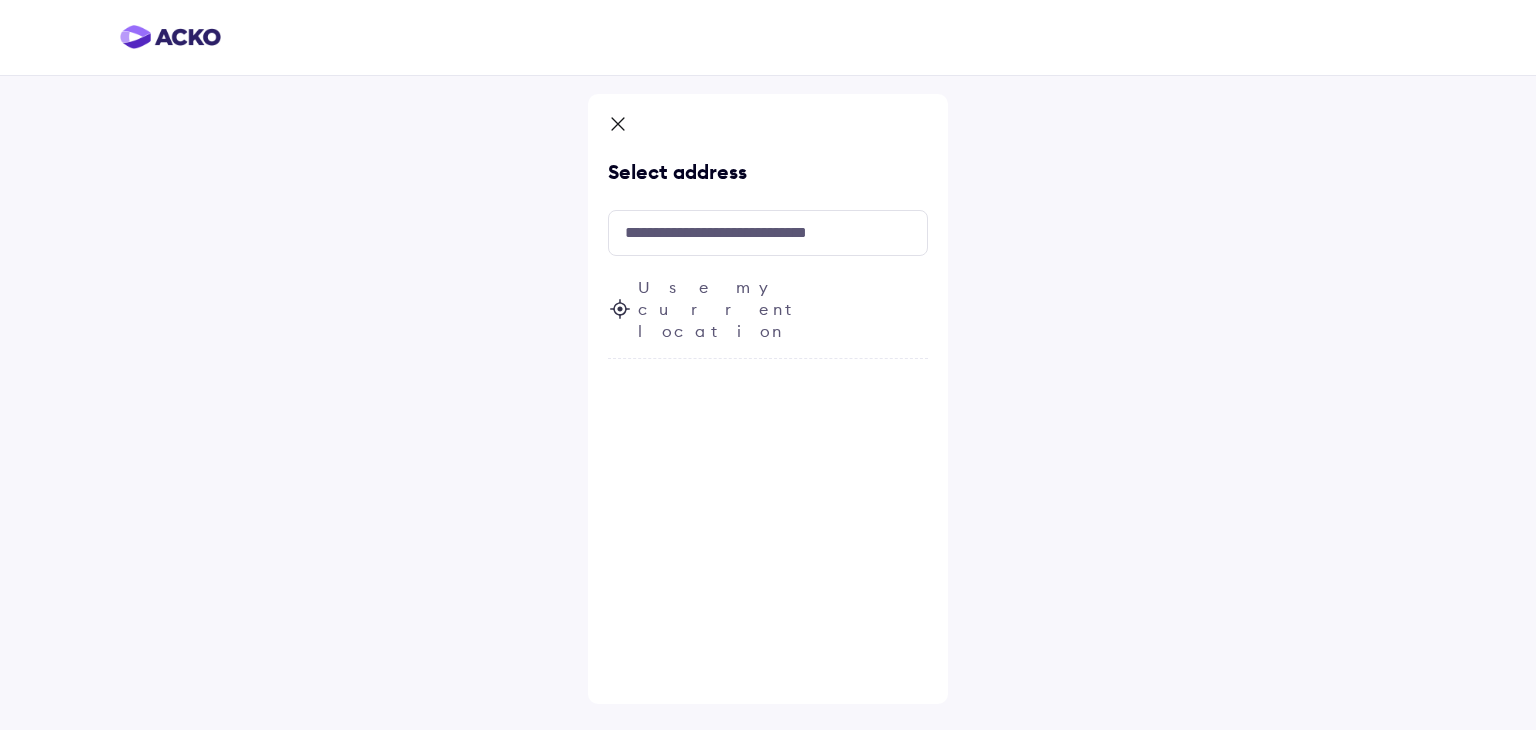 click on "Use my current location" at bounding box center (768, 317) 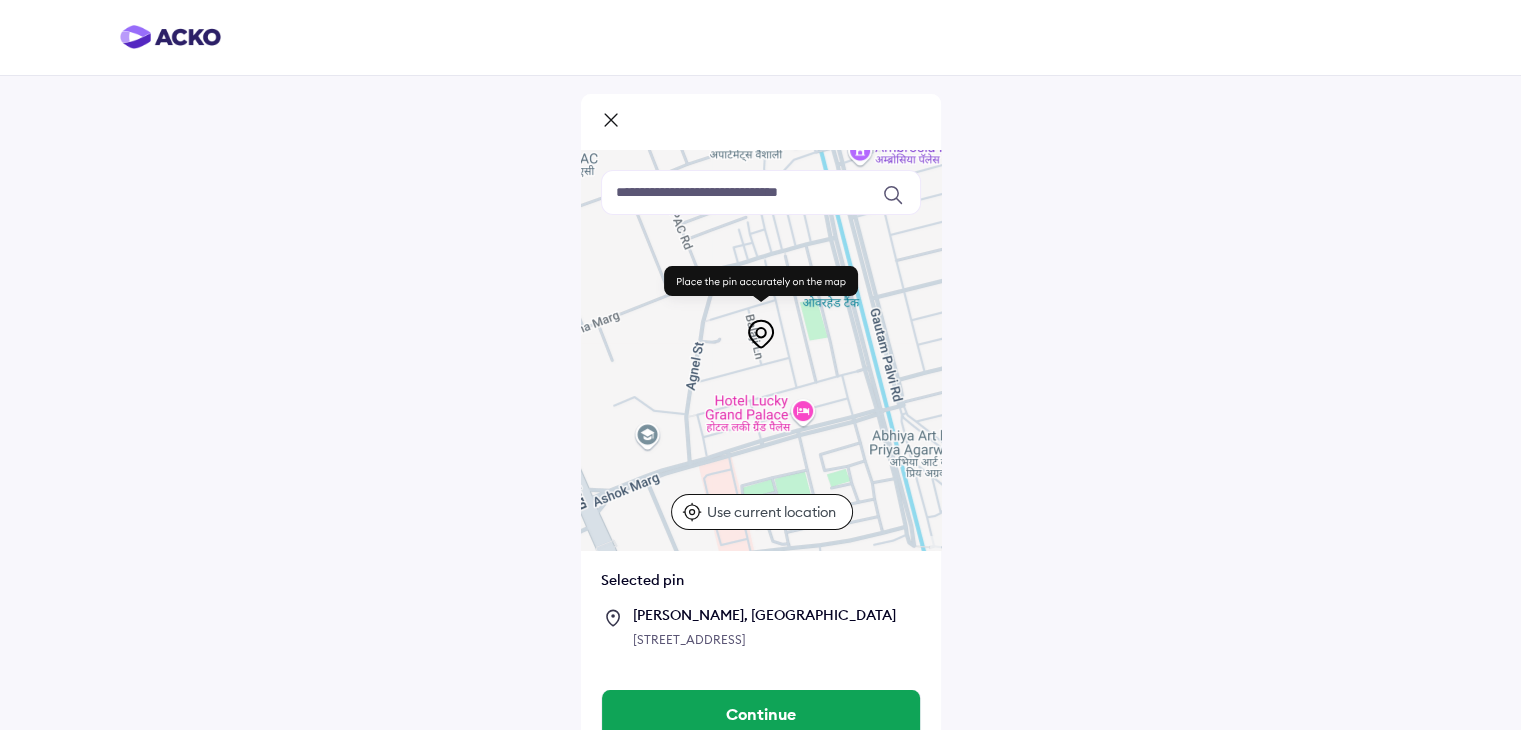 scroll, scrollTop: 48, scrollLeft: 0, axis: vertical 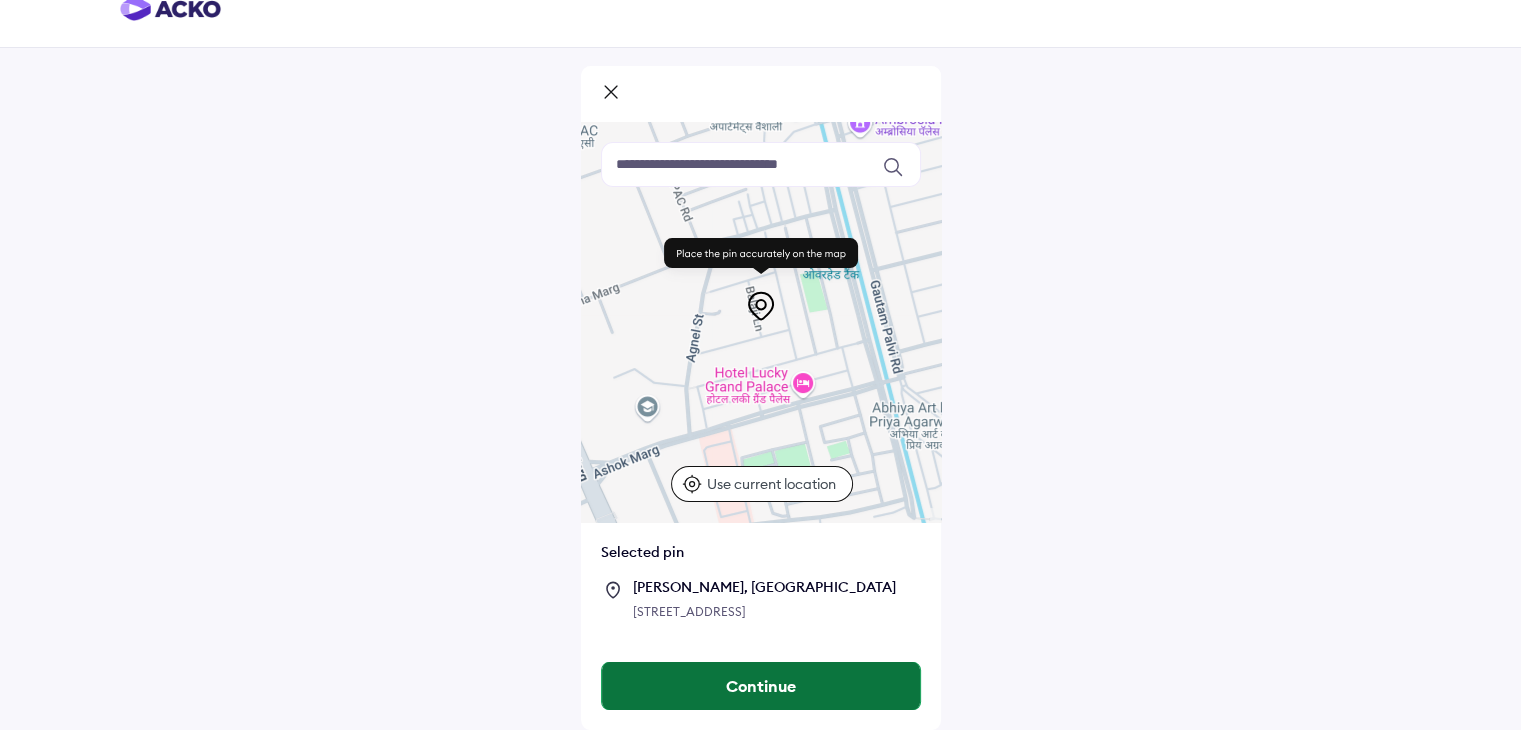 click on "Continue" at bounding box center (761, 686) 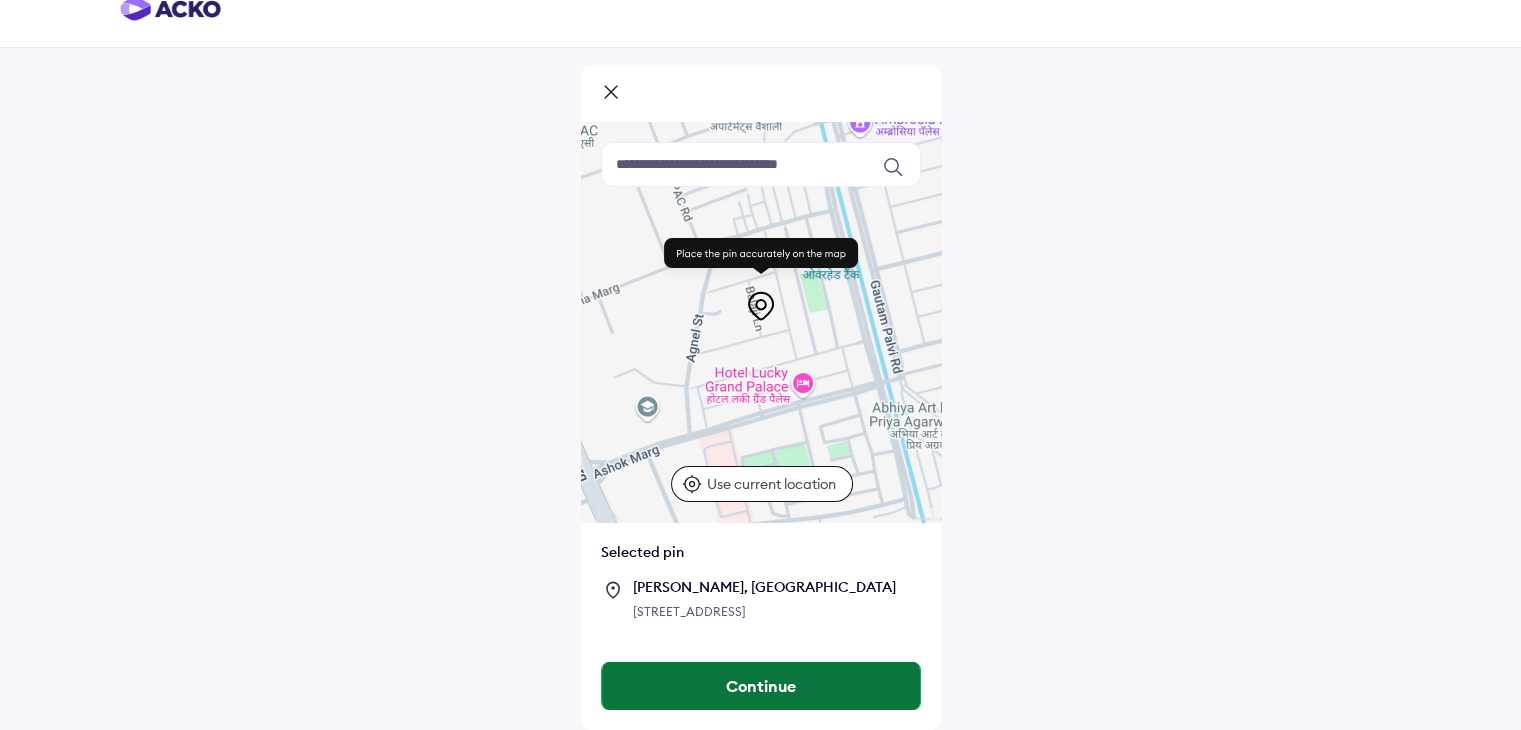 scroll, scrollTop: 0, scrollLeft: 0, axis: both 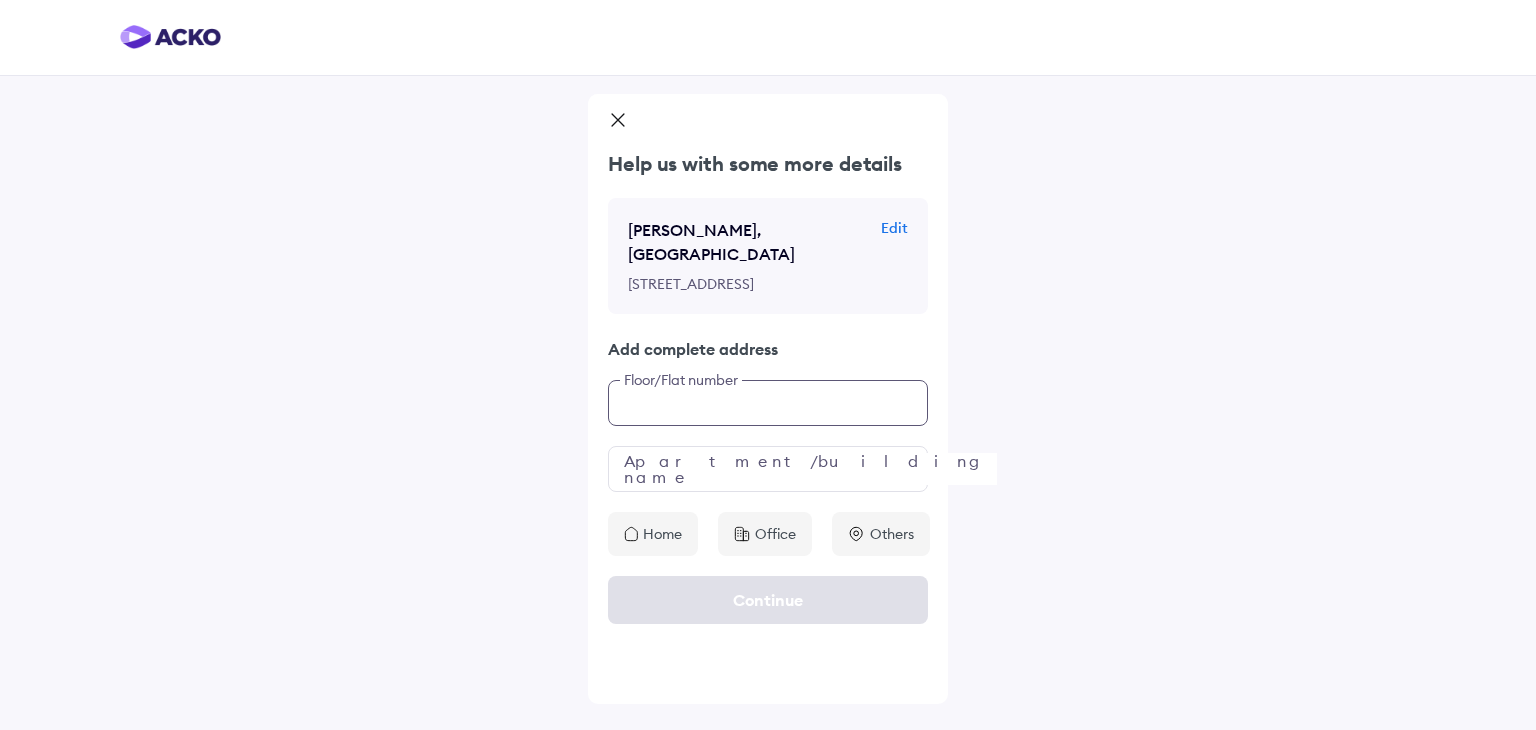 click at bounding box center [768, 403] 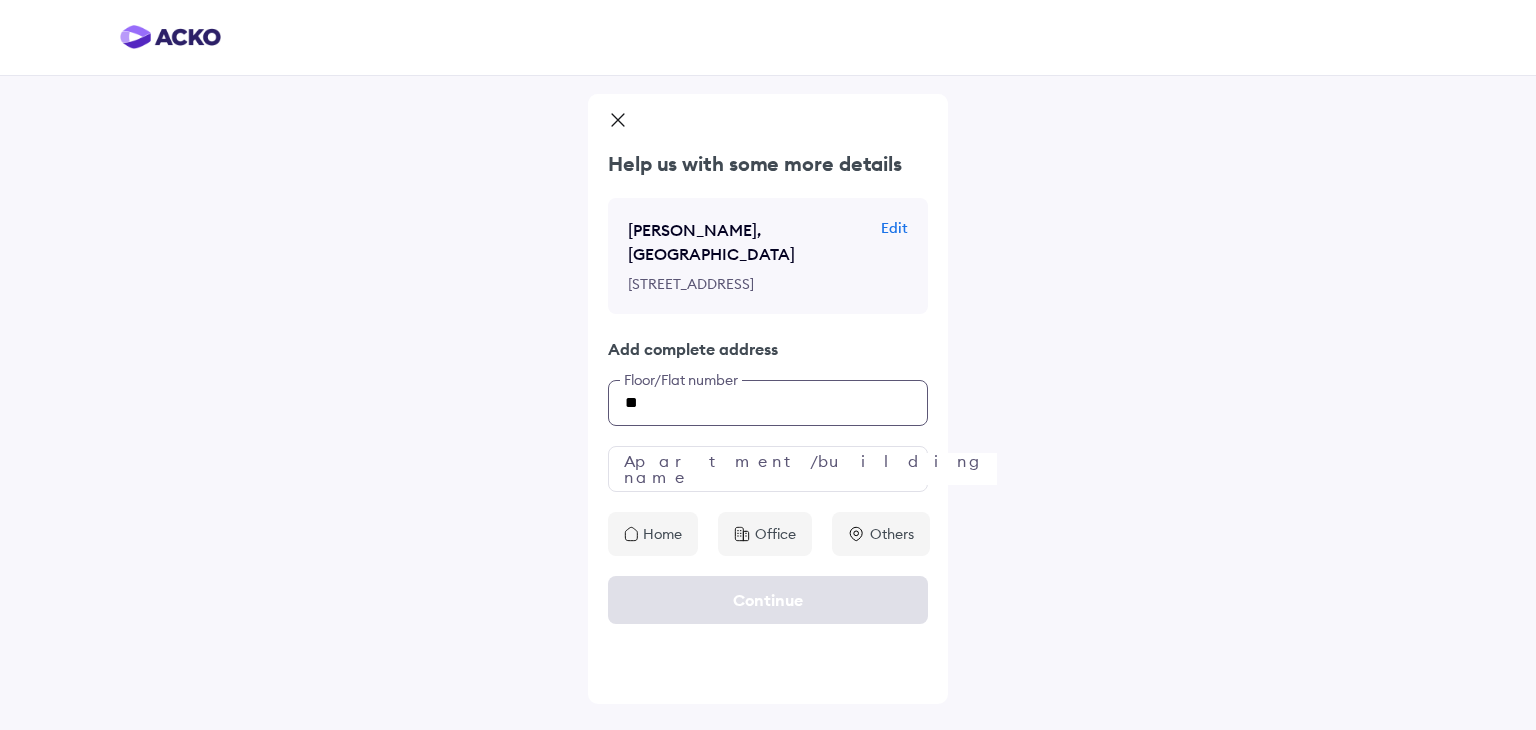 type on "*" 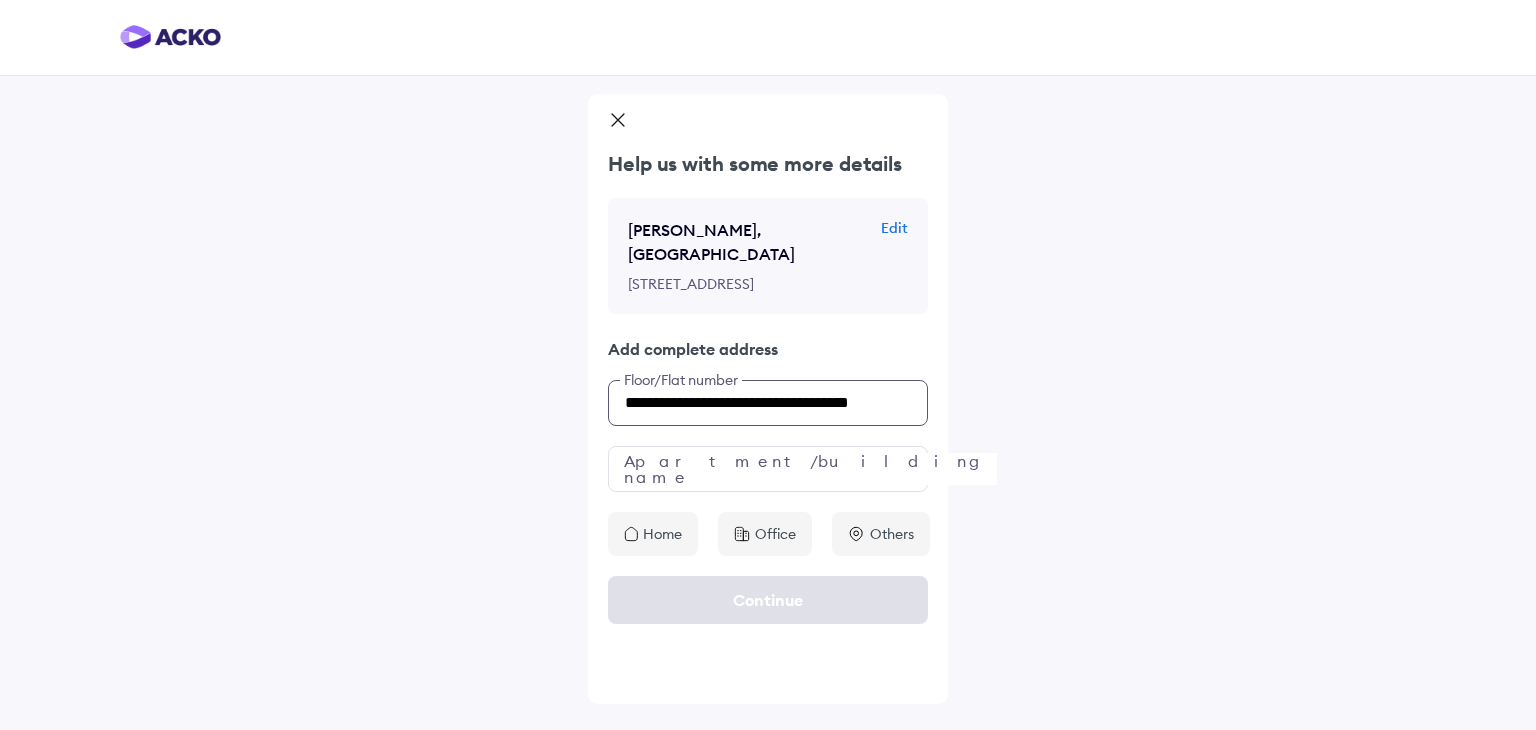 type on "**********" 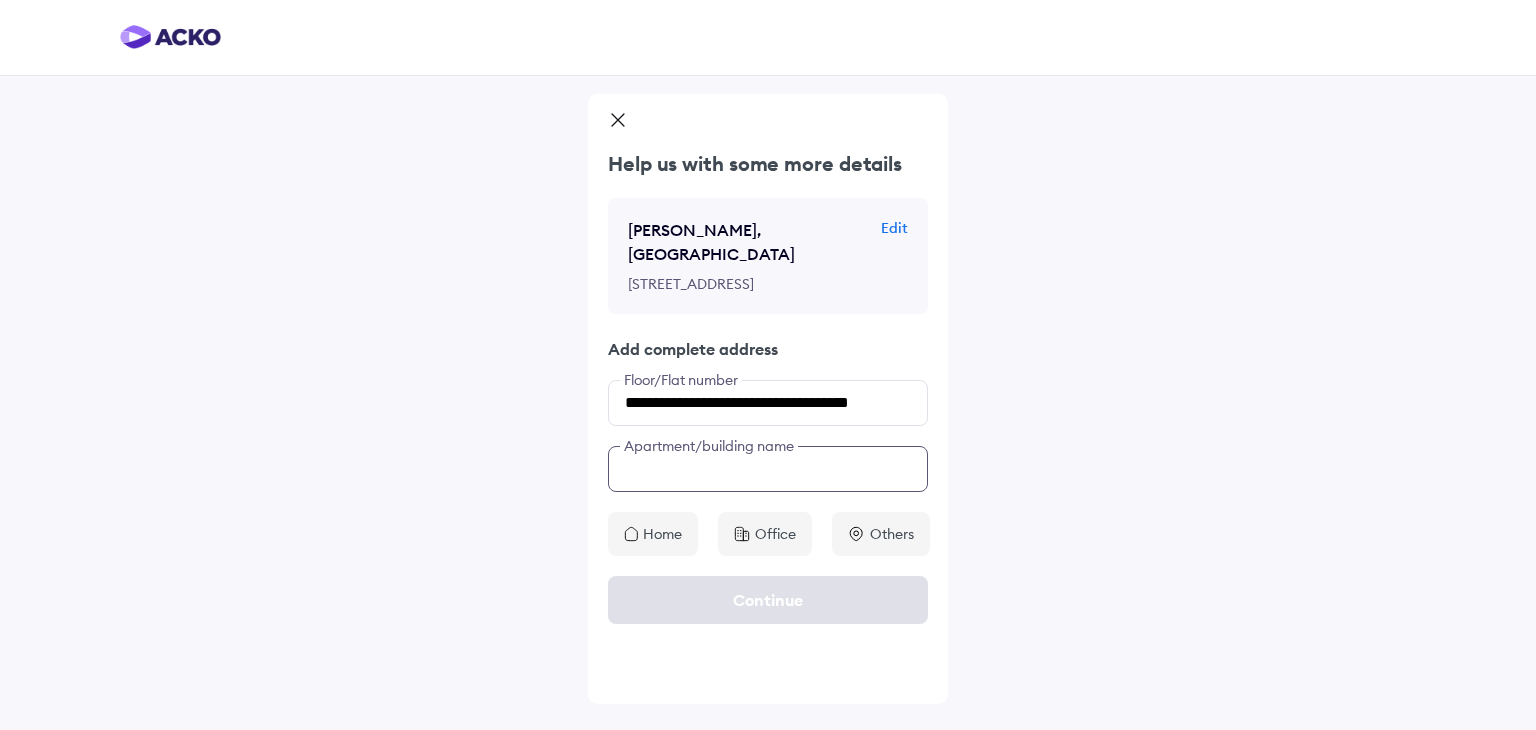 click at bounding box center [768, 469] 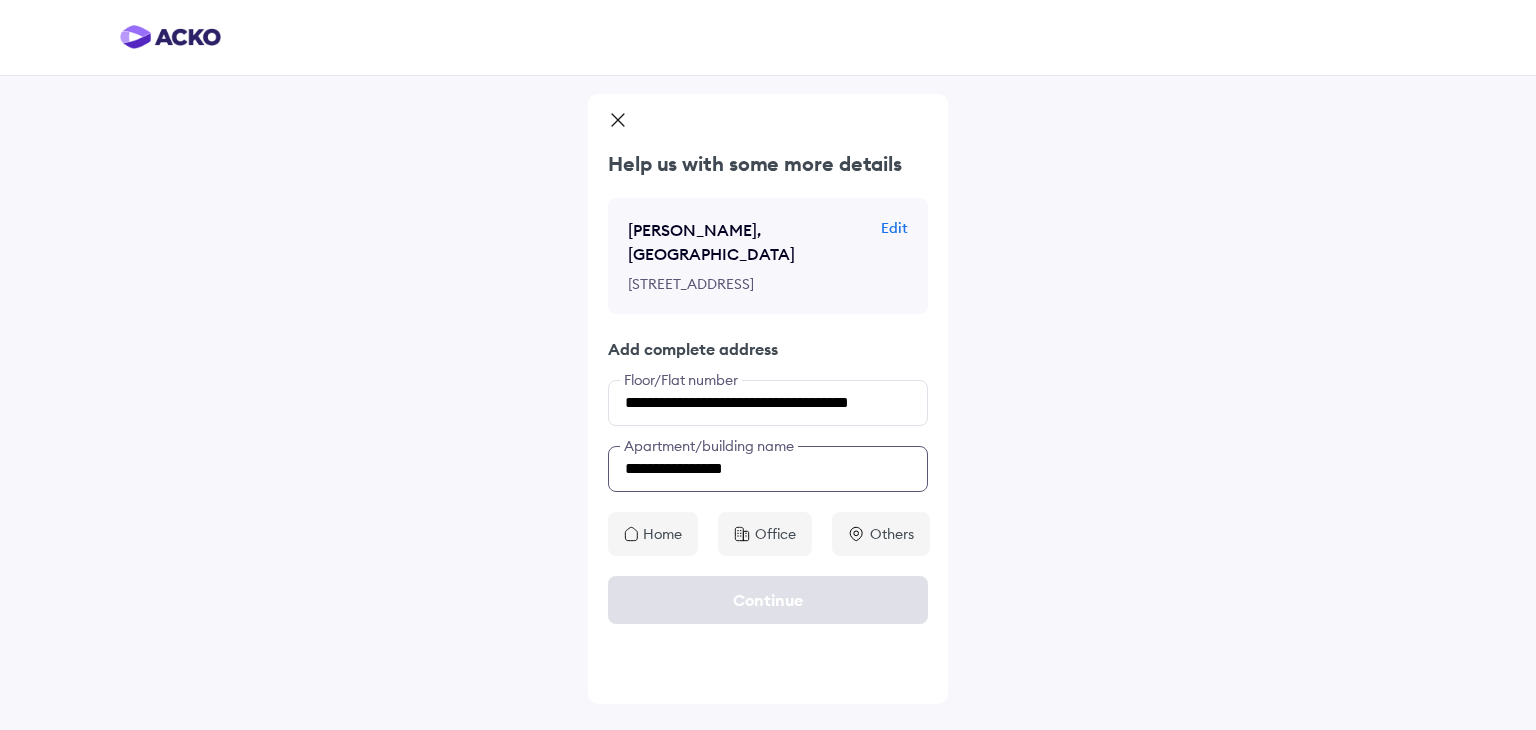 type on "**********" 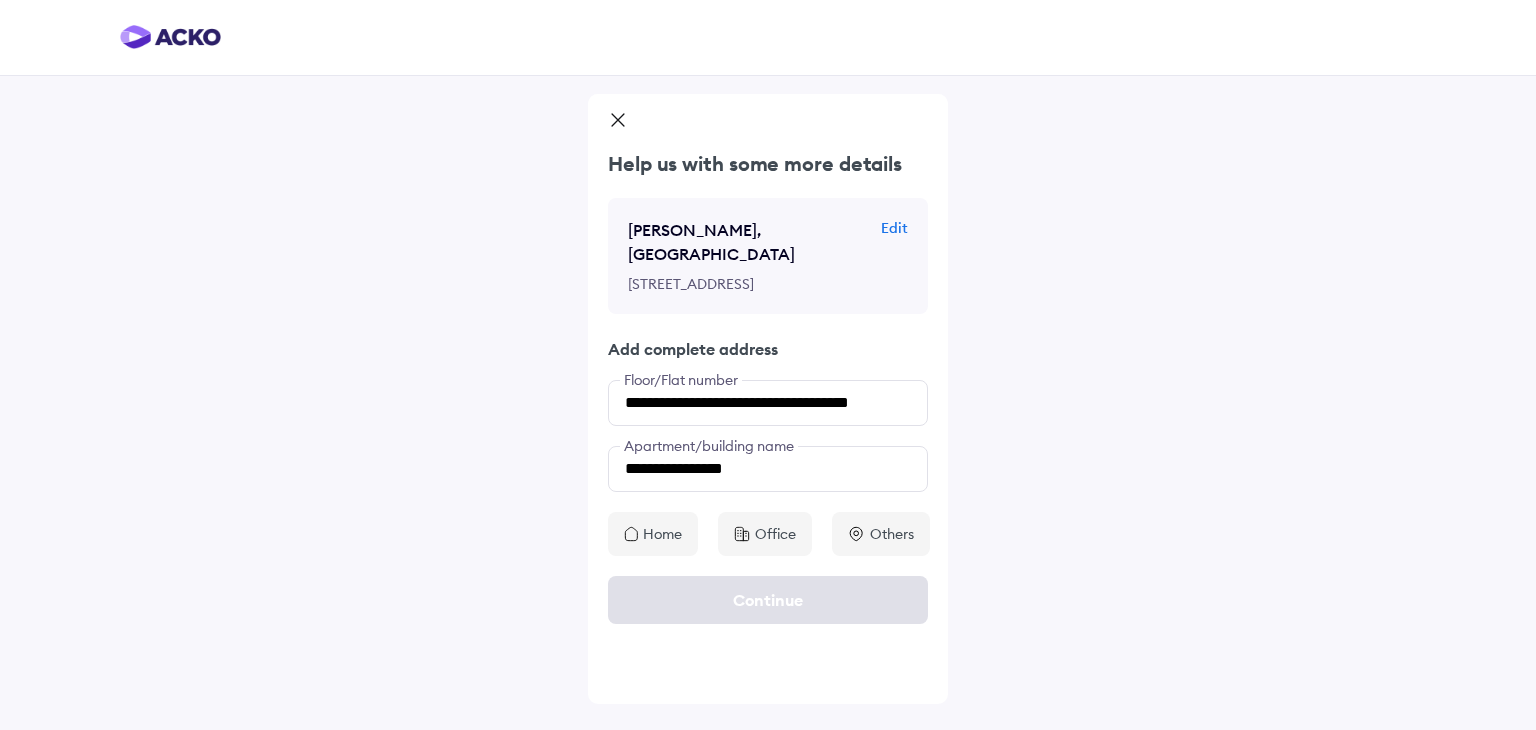 click on "Home" at bounding box center (662, 534) 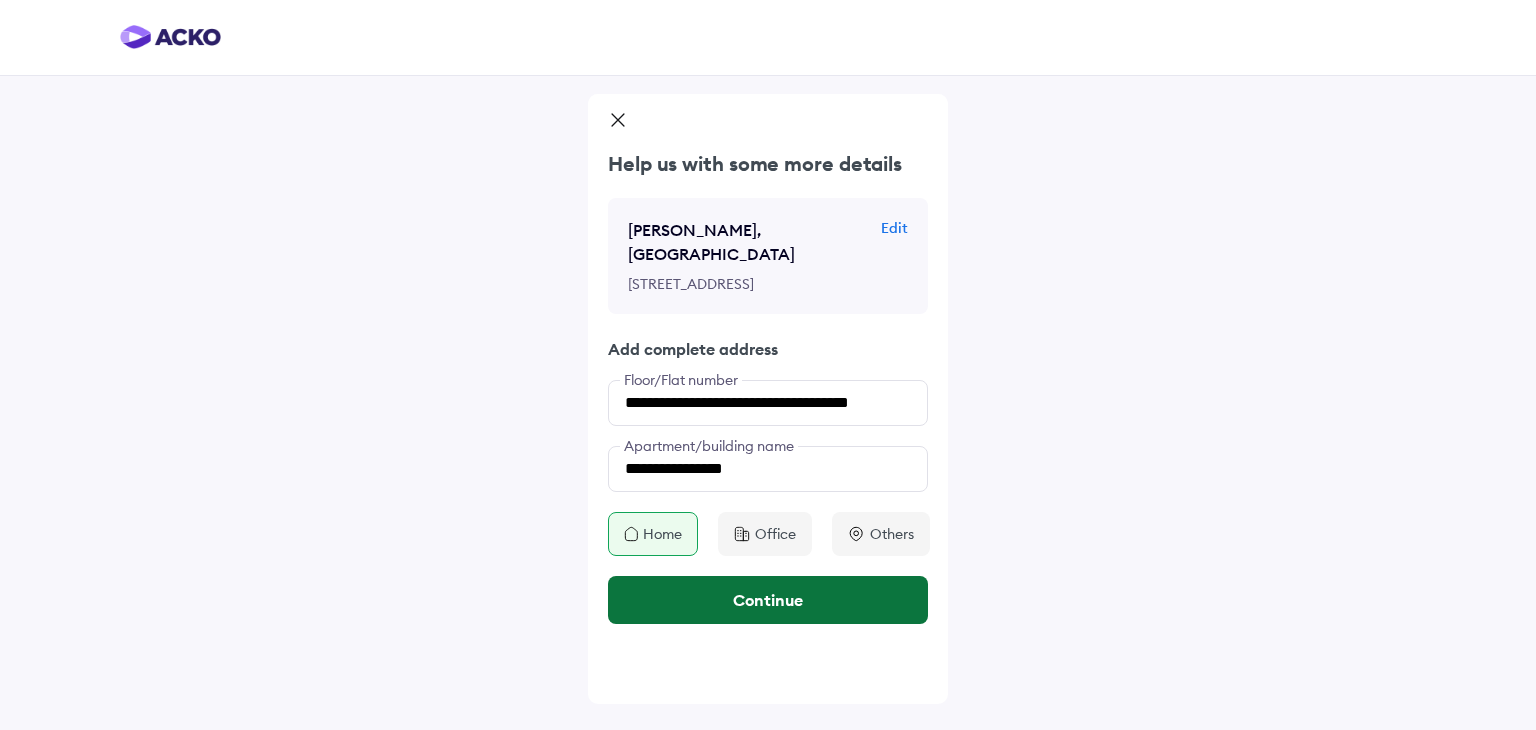 click on "Continue" at bounding box center (768, 600) 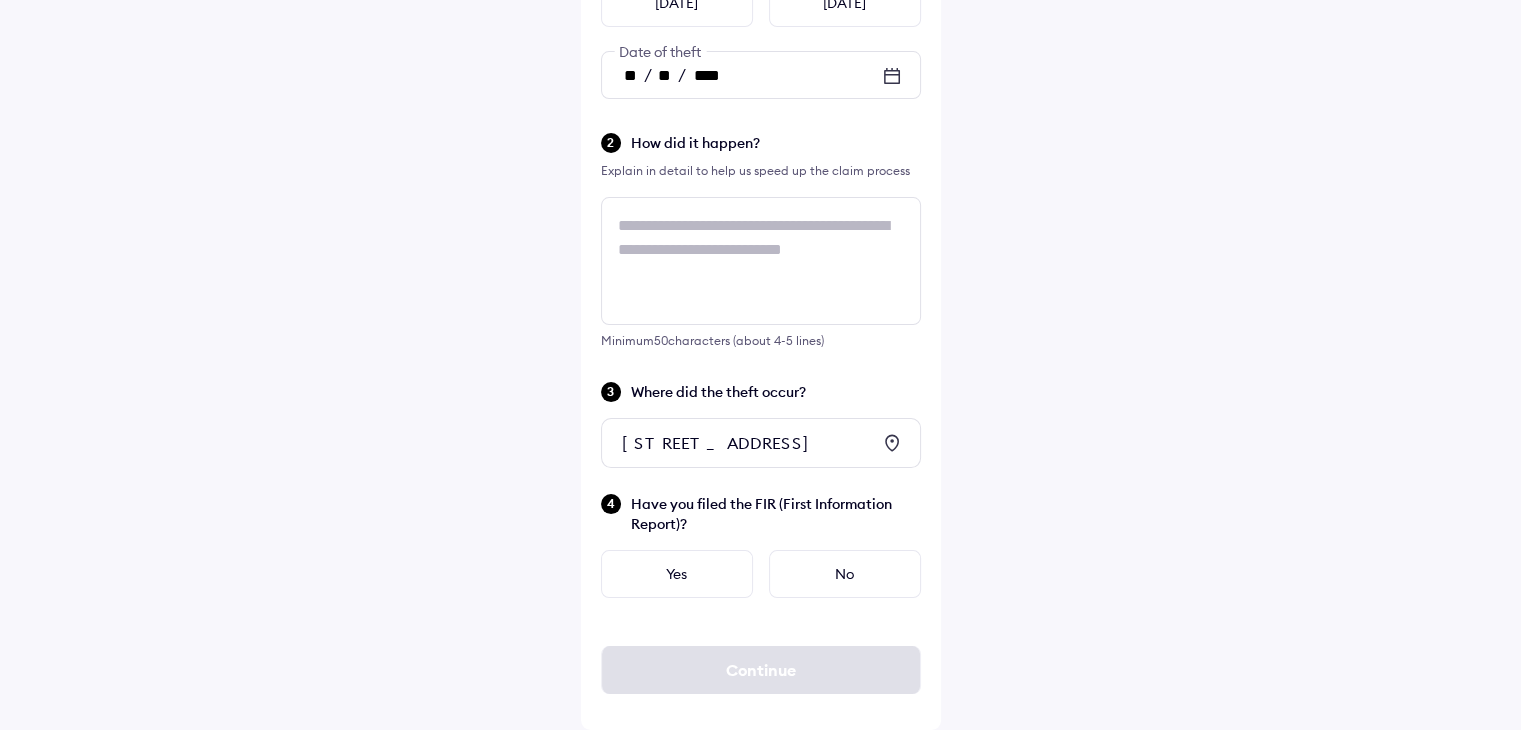 scroll, scrollTop: 269, scrollLeft: 0, axis: vertical 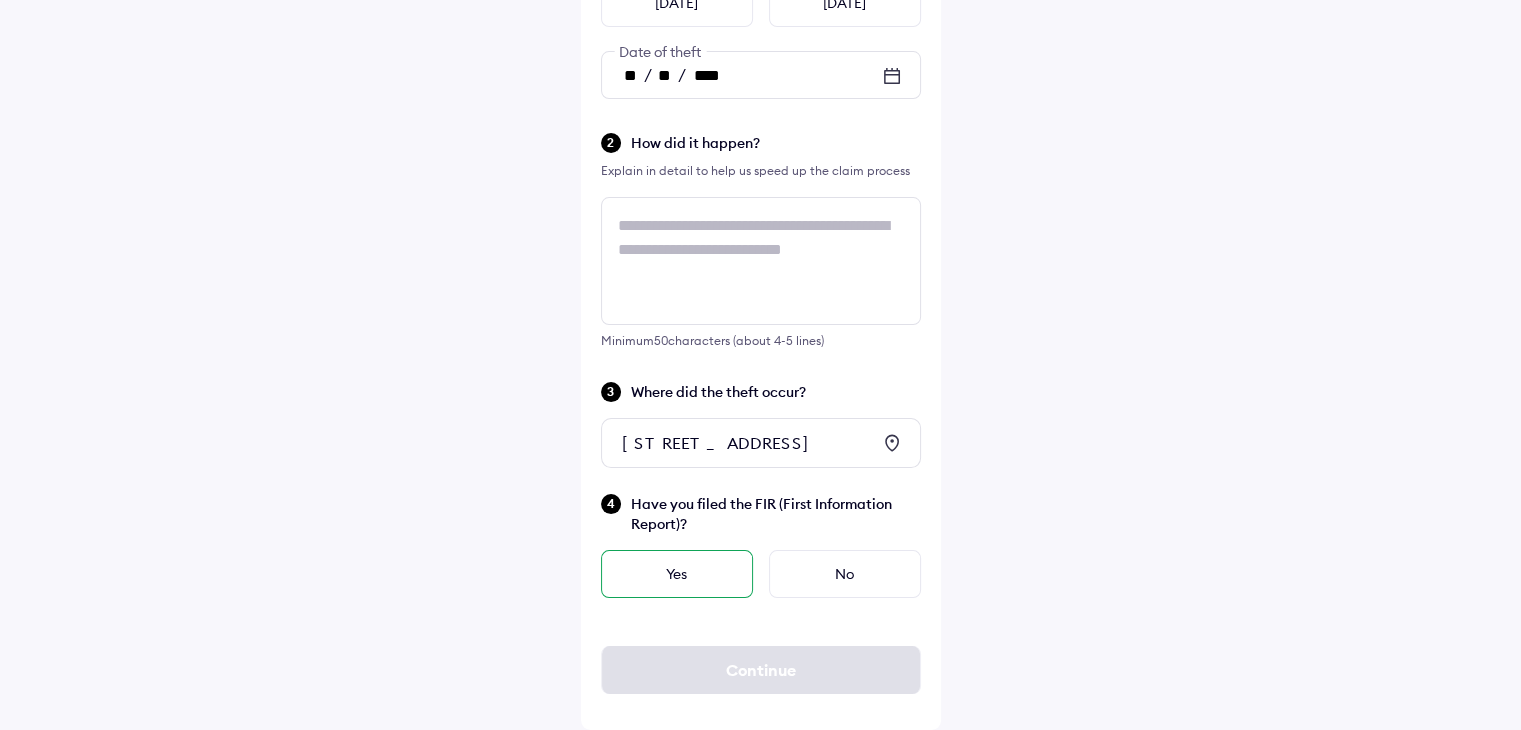 click on "Yes" at bounding box center (677, 574) 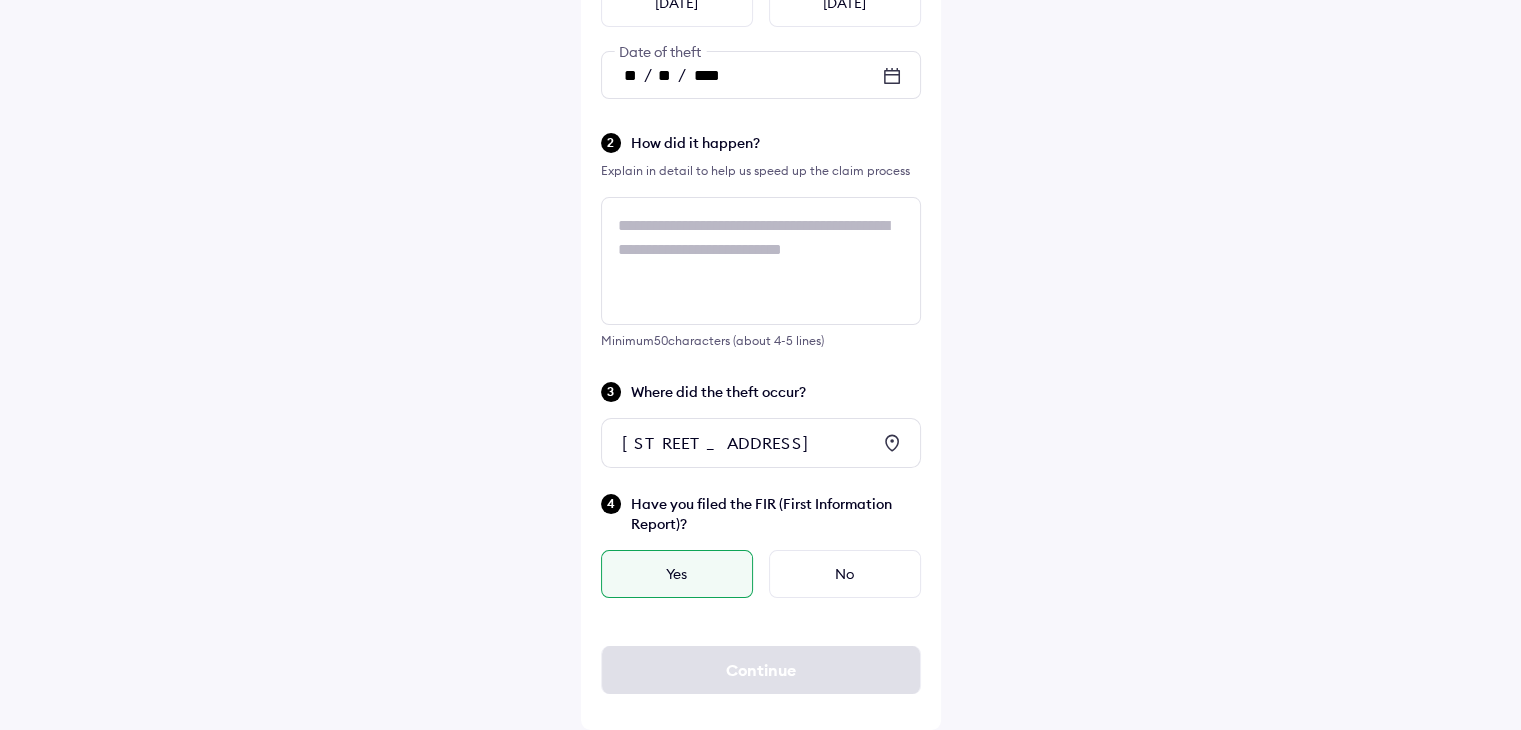 click on "Yes" at bounding box center (677, 574) 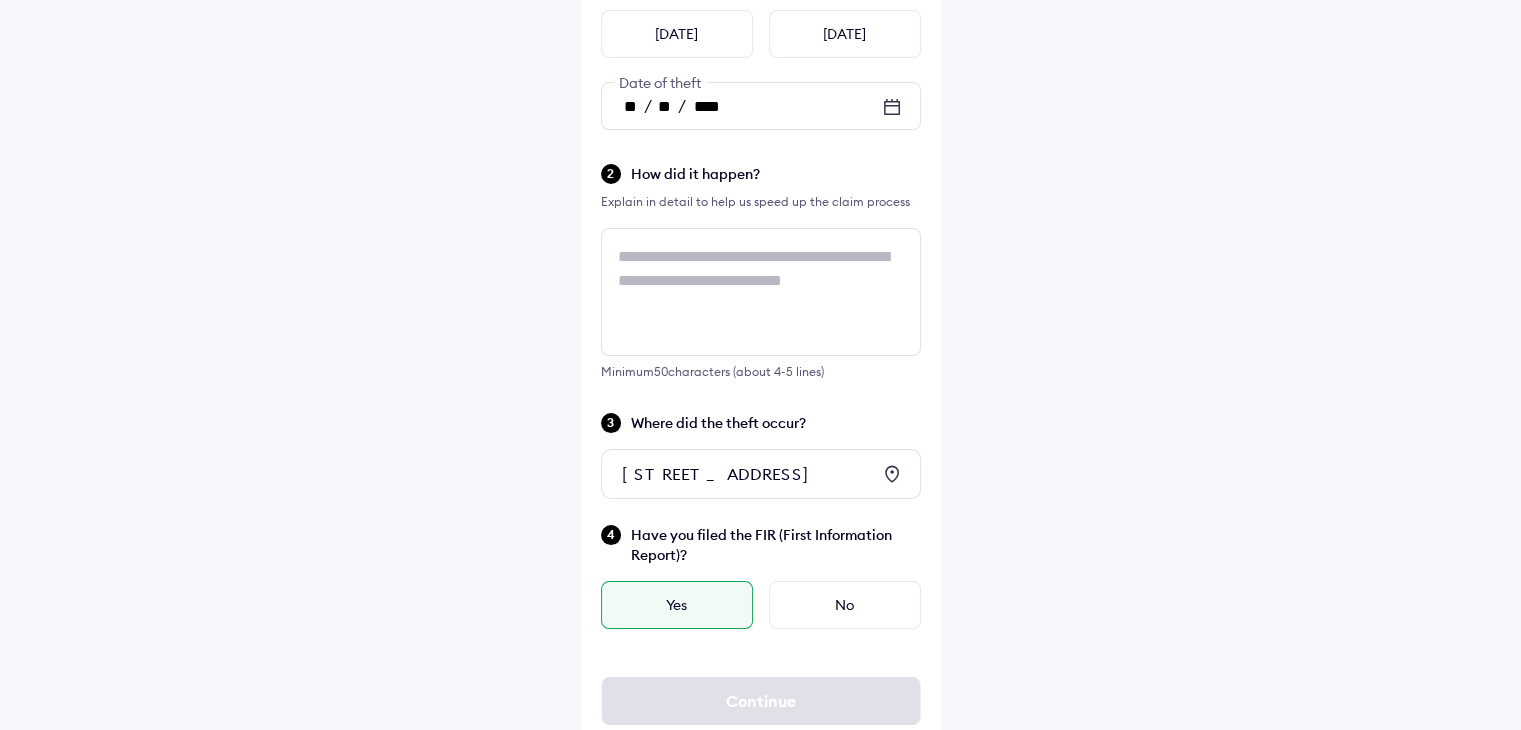 scroll, scrollTop: 269, scrollLeft: 0, axis: vertical 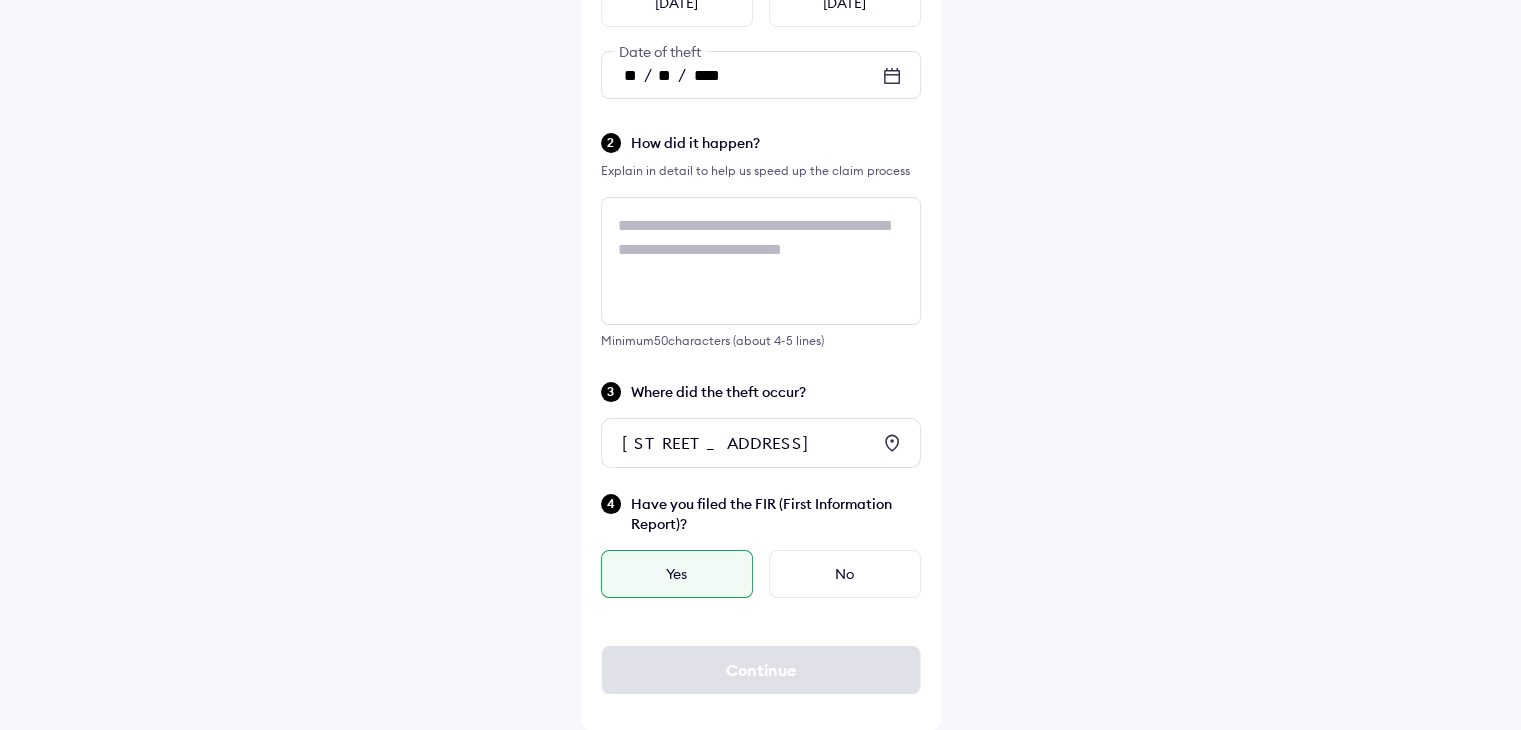 click on "Yes" at bounding box center (677, 574) 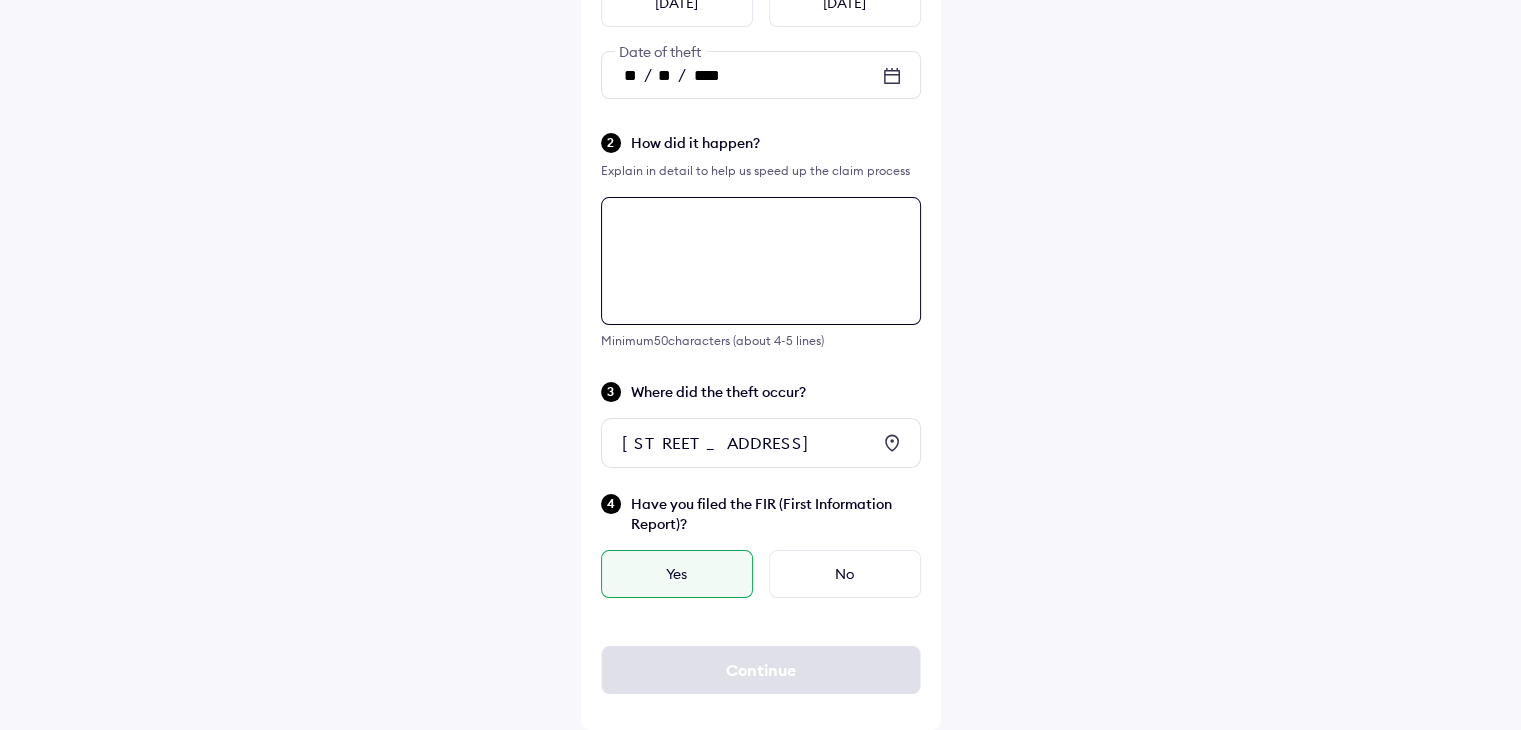 click at bounding box center [761, 261] 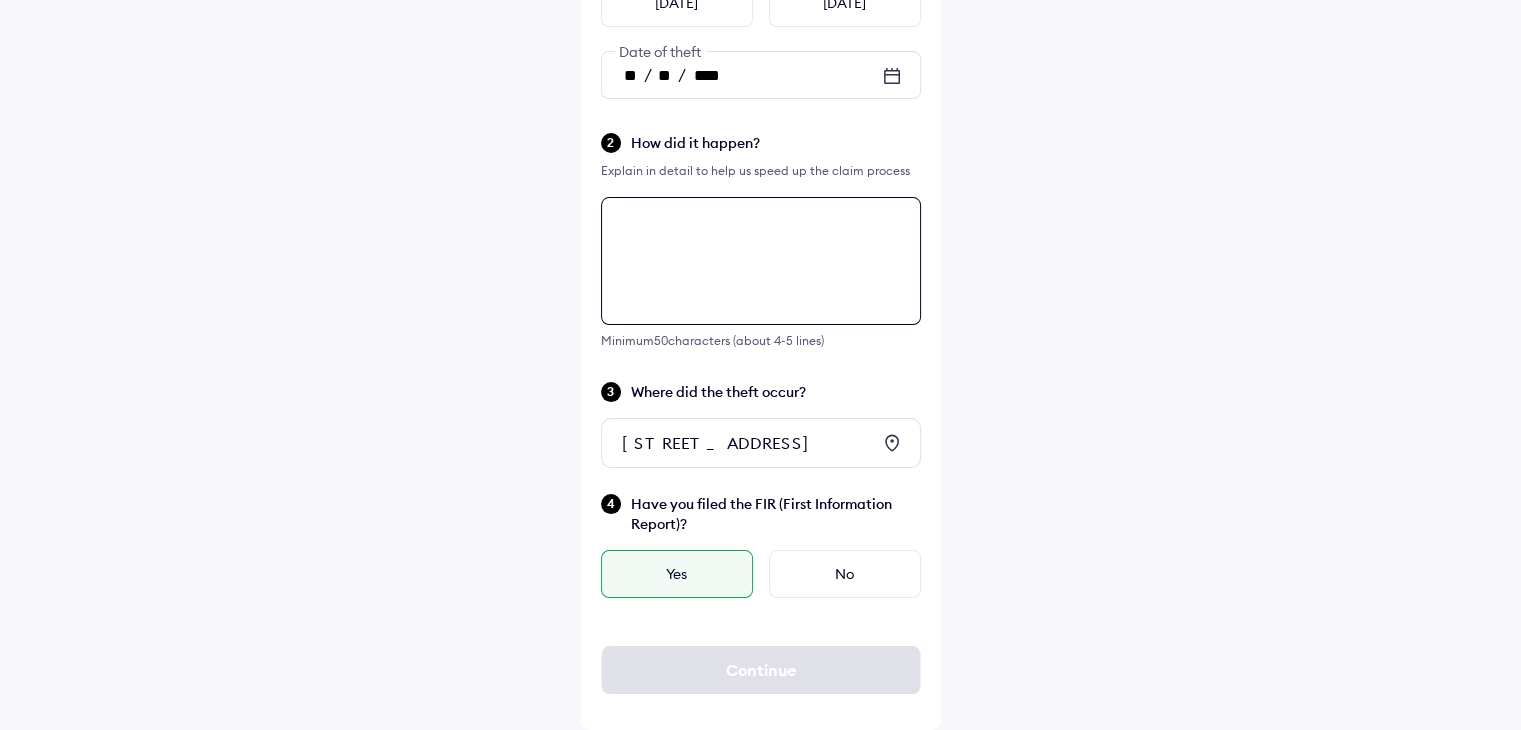 scroll, scrollTop: 236, scrollLeft: 0, axis: vertical 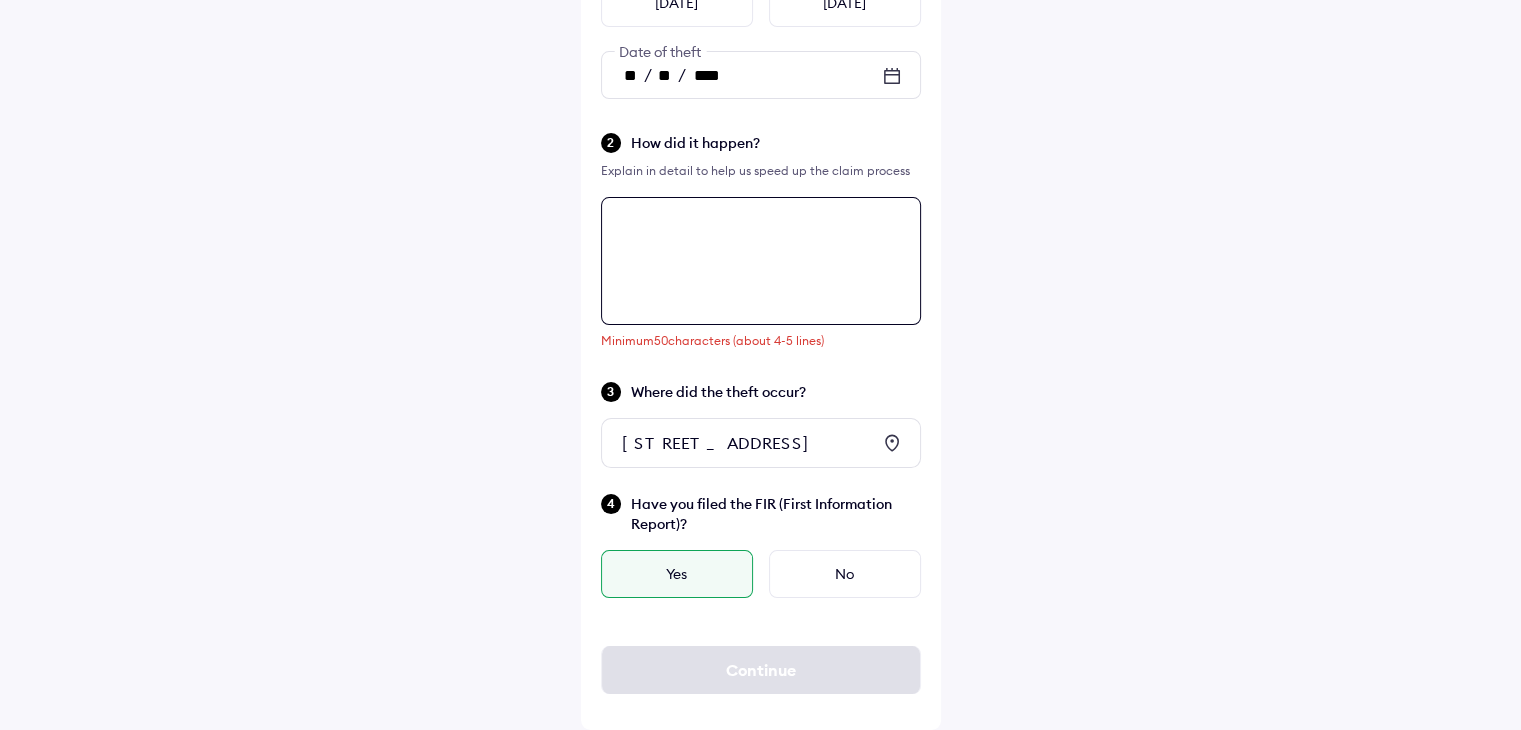 paste on "**********" 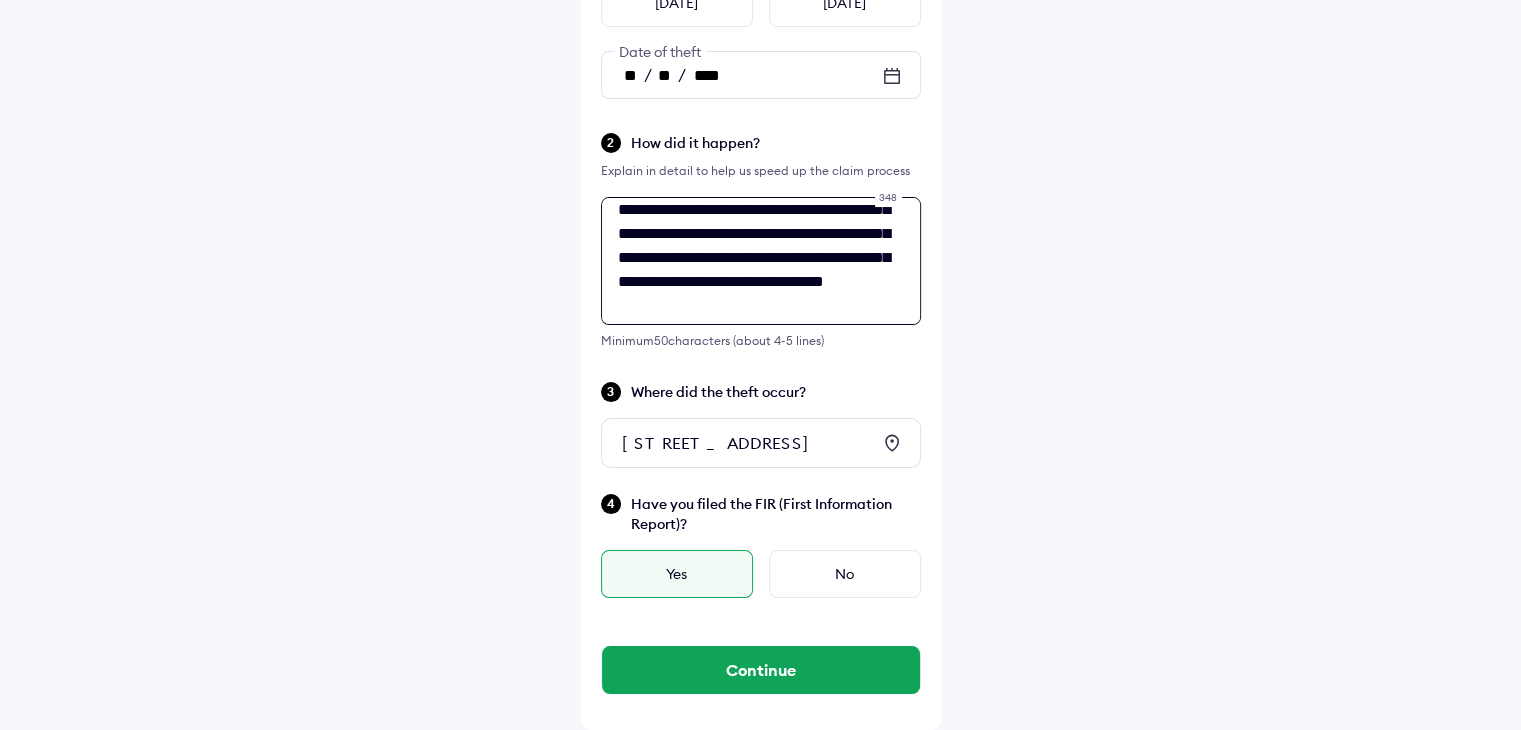 scroll, scrollTop: 0, scrollLeft: 0, axis: both 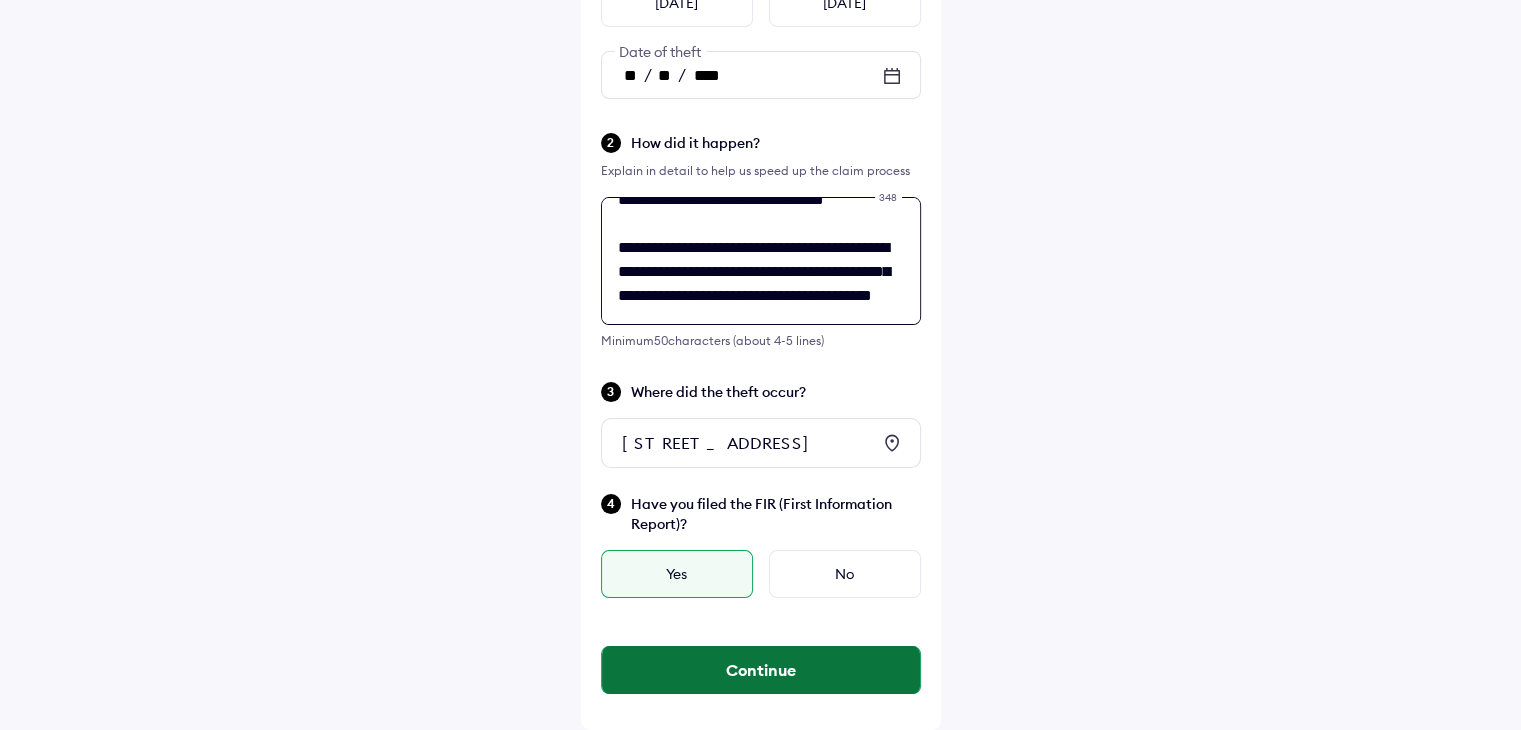 type on "**********" 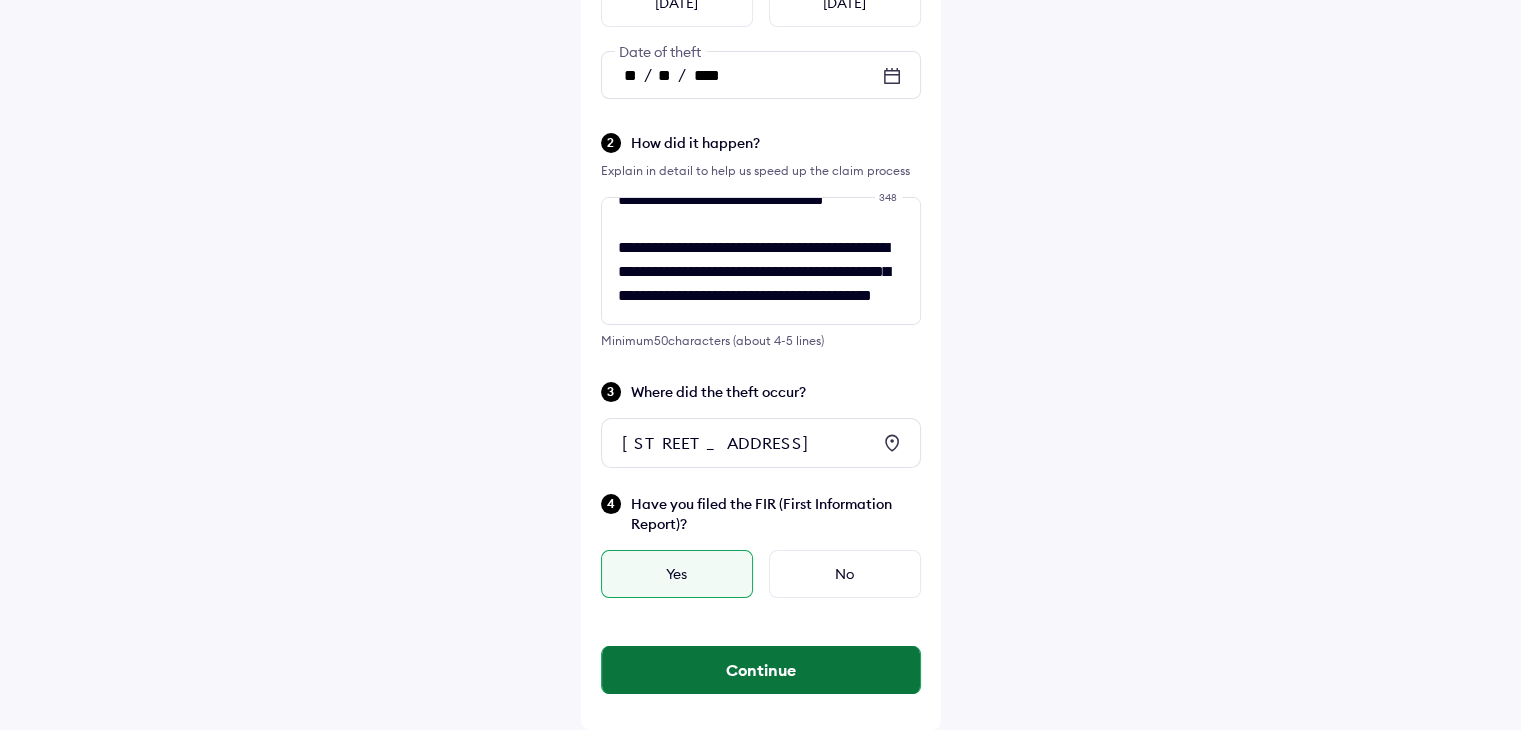 click on "Continue" at bounding box center [761, 670] 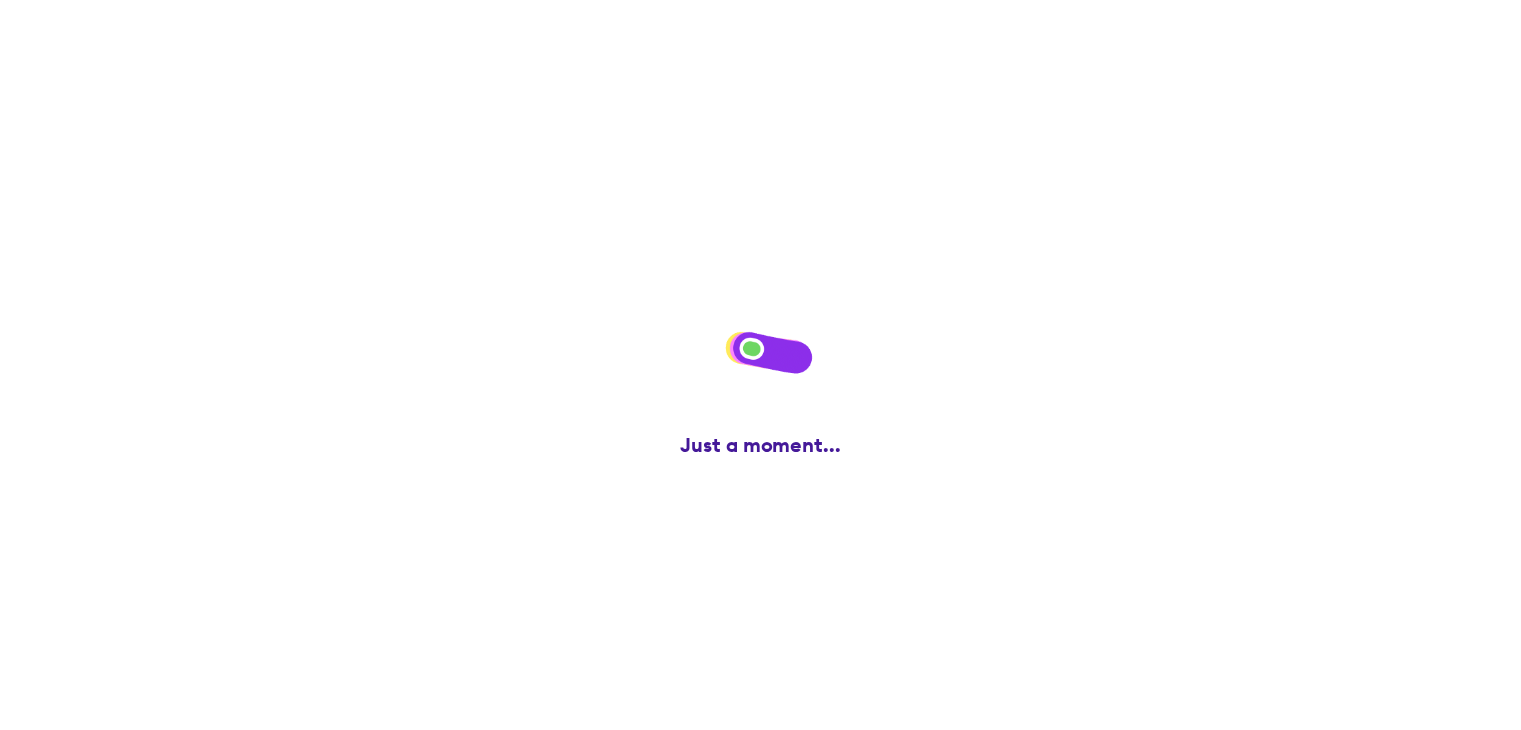 scroll, scrollTop: 0, scrollLeft: 0, axis: both 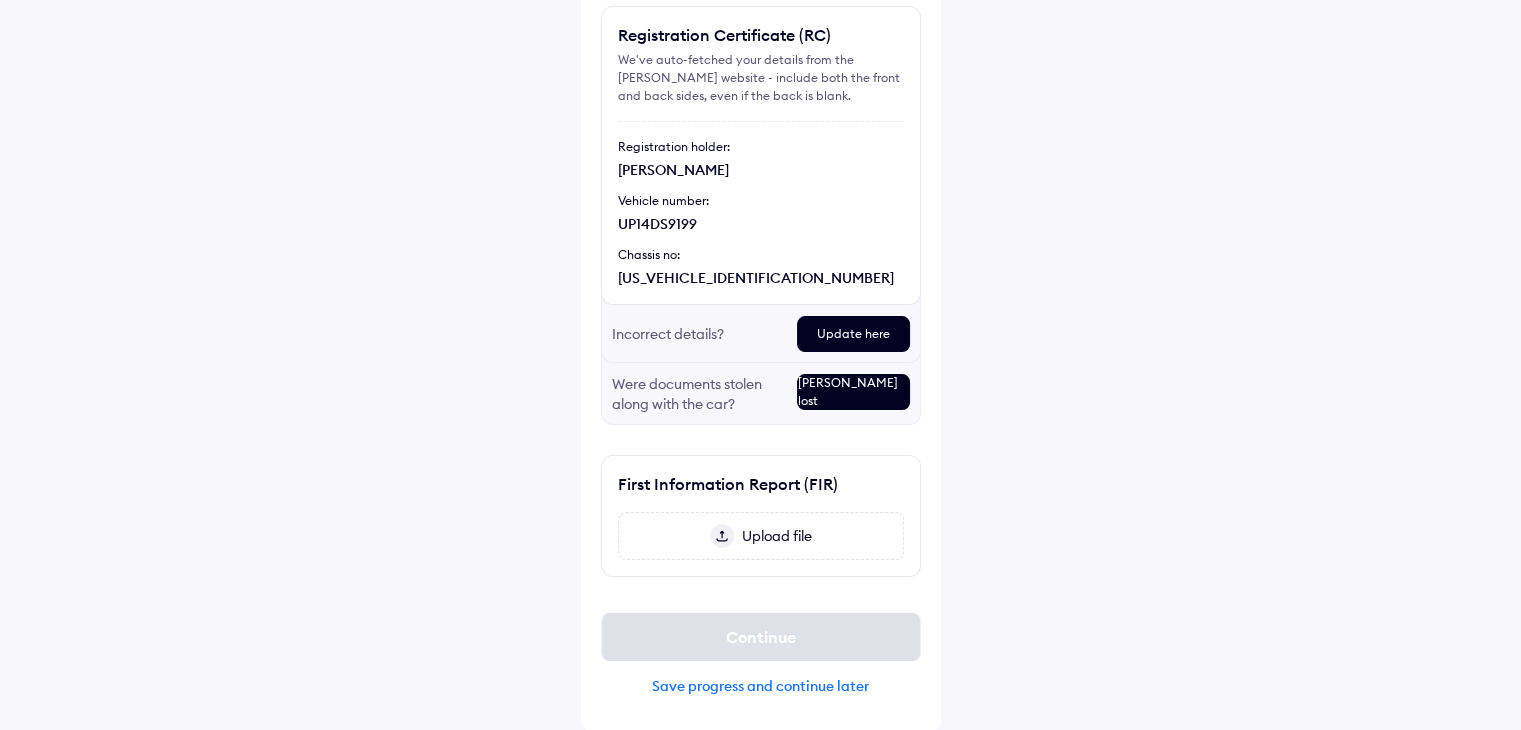 click on "Upload file" 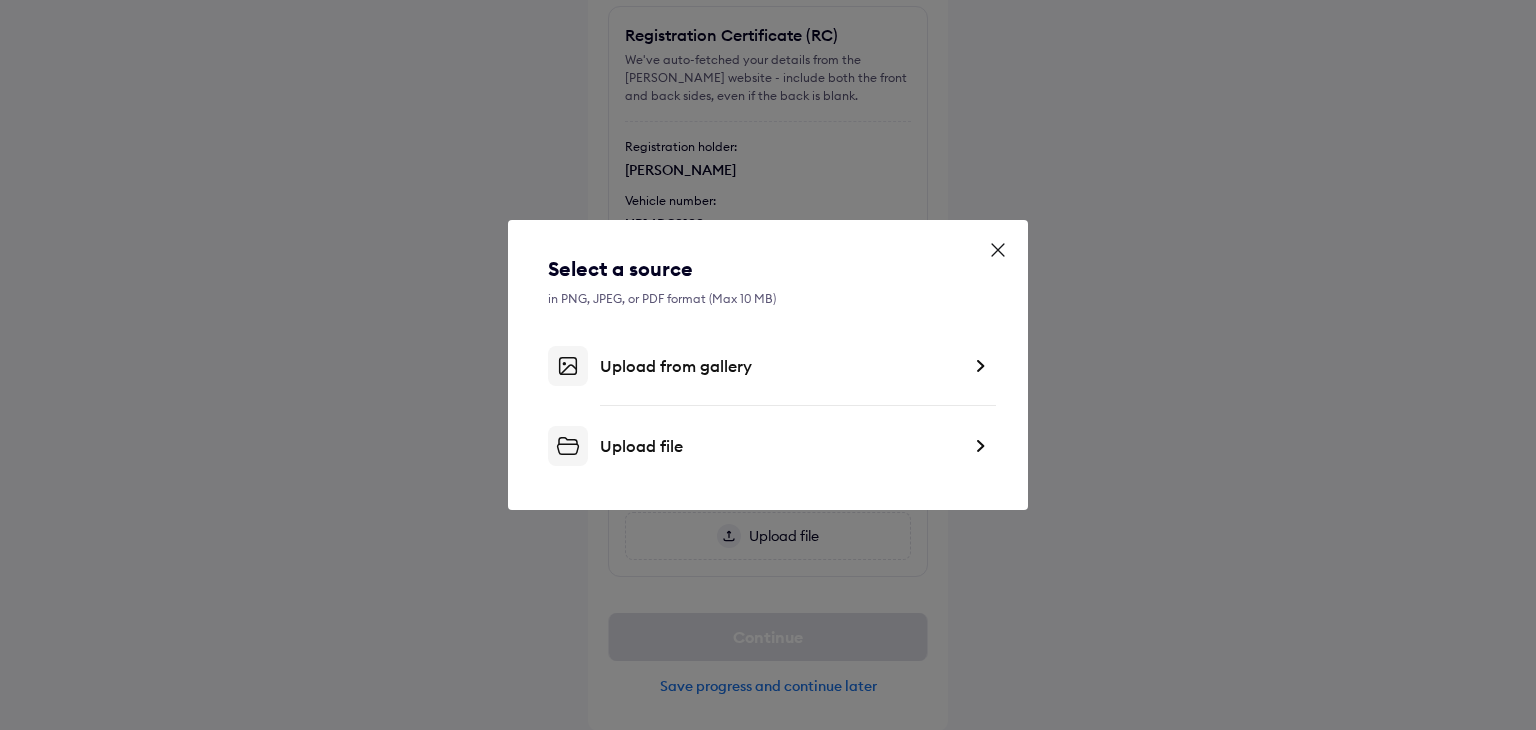 click on "Upload file" at bounding box center [780, 446] 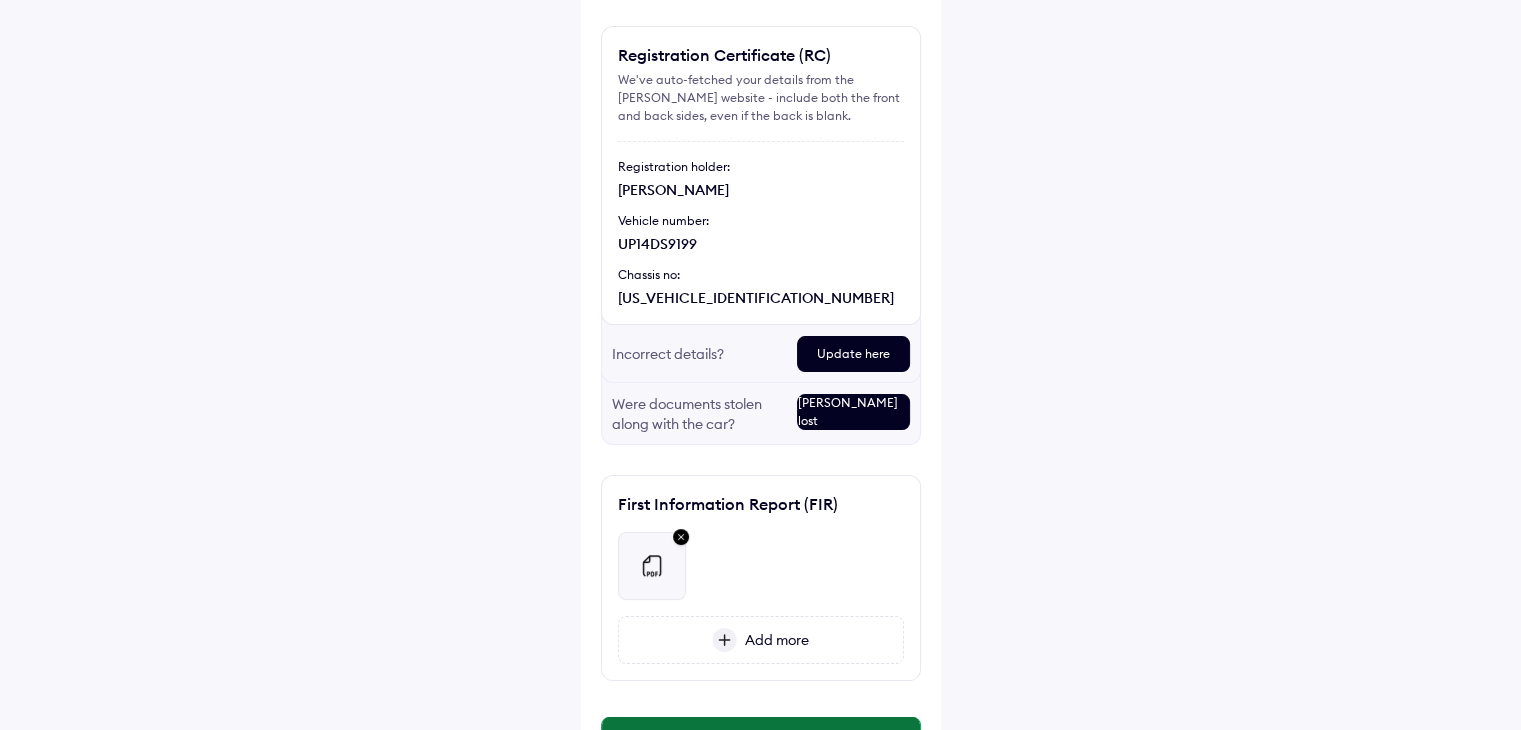 scroll, scrollTop: 252, scrollLeft: 0, axis: vertical 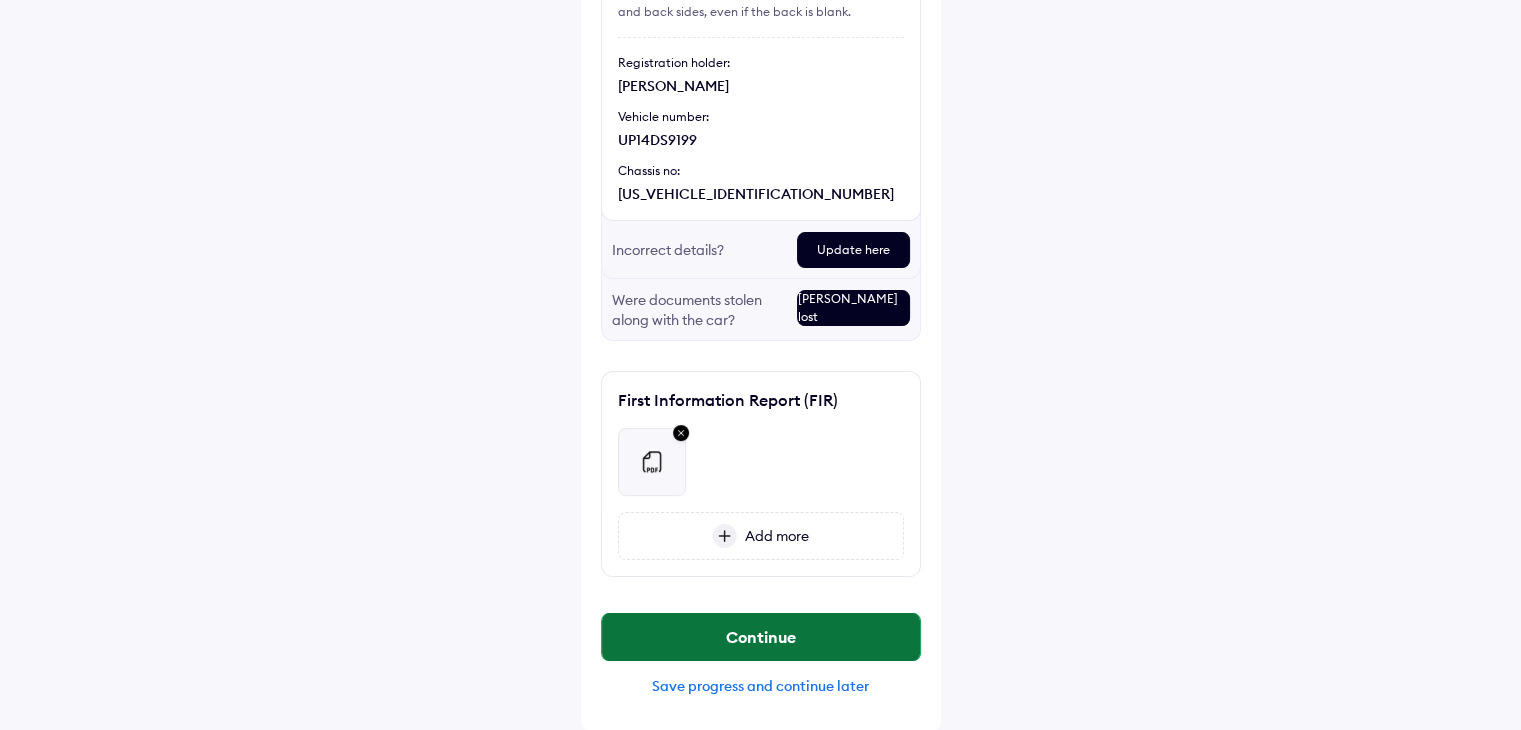 click on "Continue" at bounding box center [761, 637] 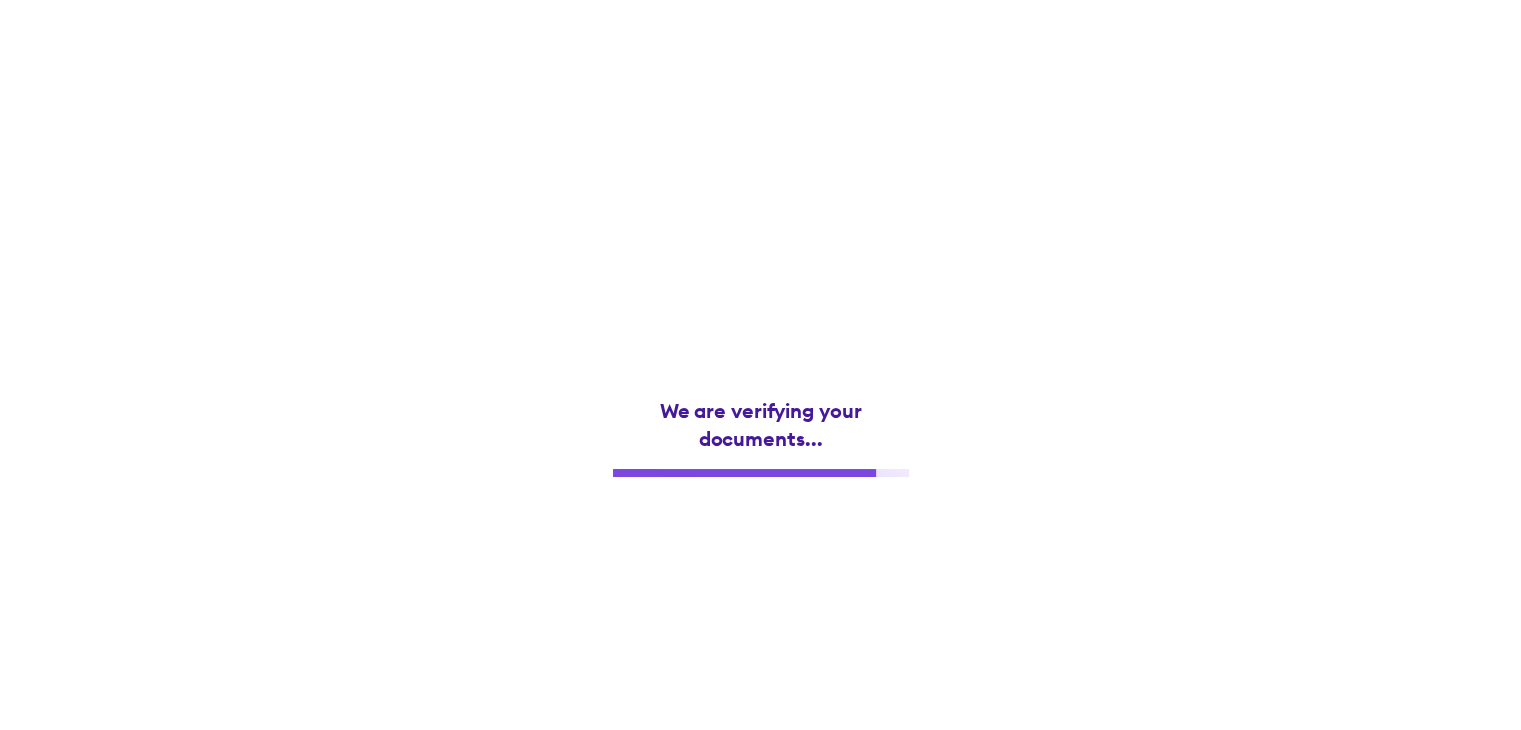 scroll, scrollTop: 0, scrollLeft: 0, axis: both 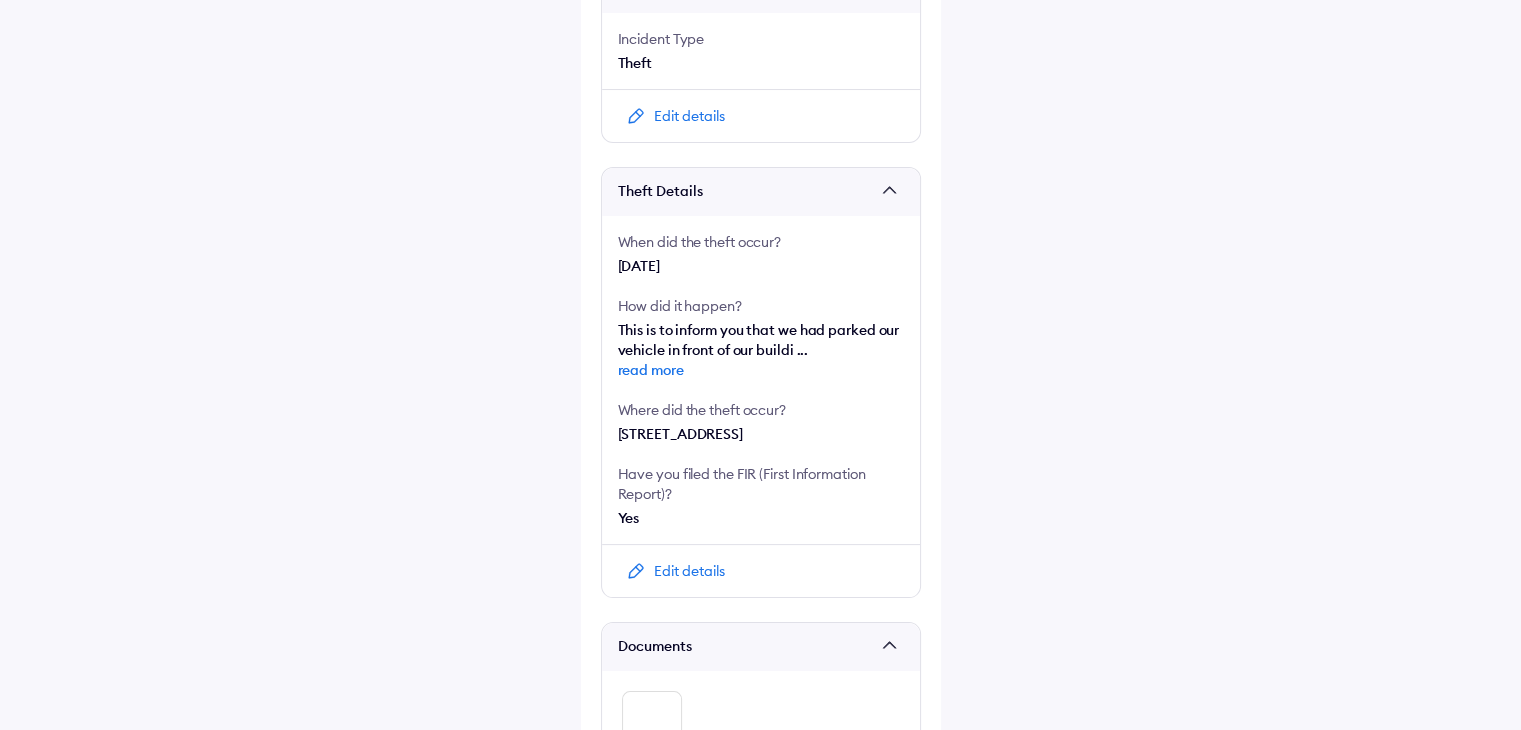 click at bounding box center (636, 571) 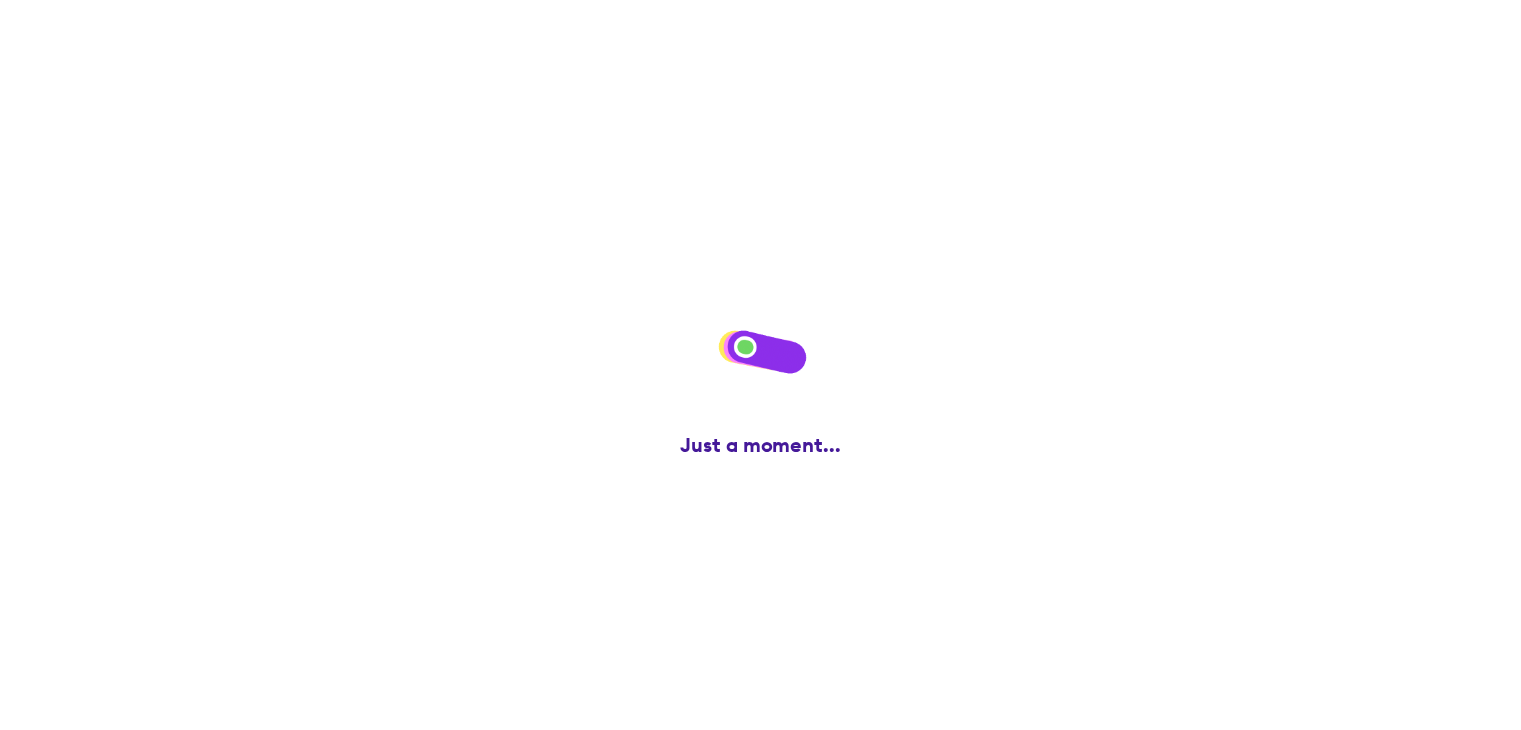 scroll, scrollTop: 0, scrollLeft: 0, axis: both 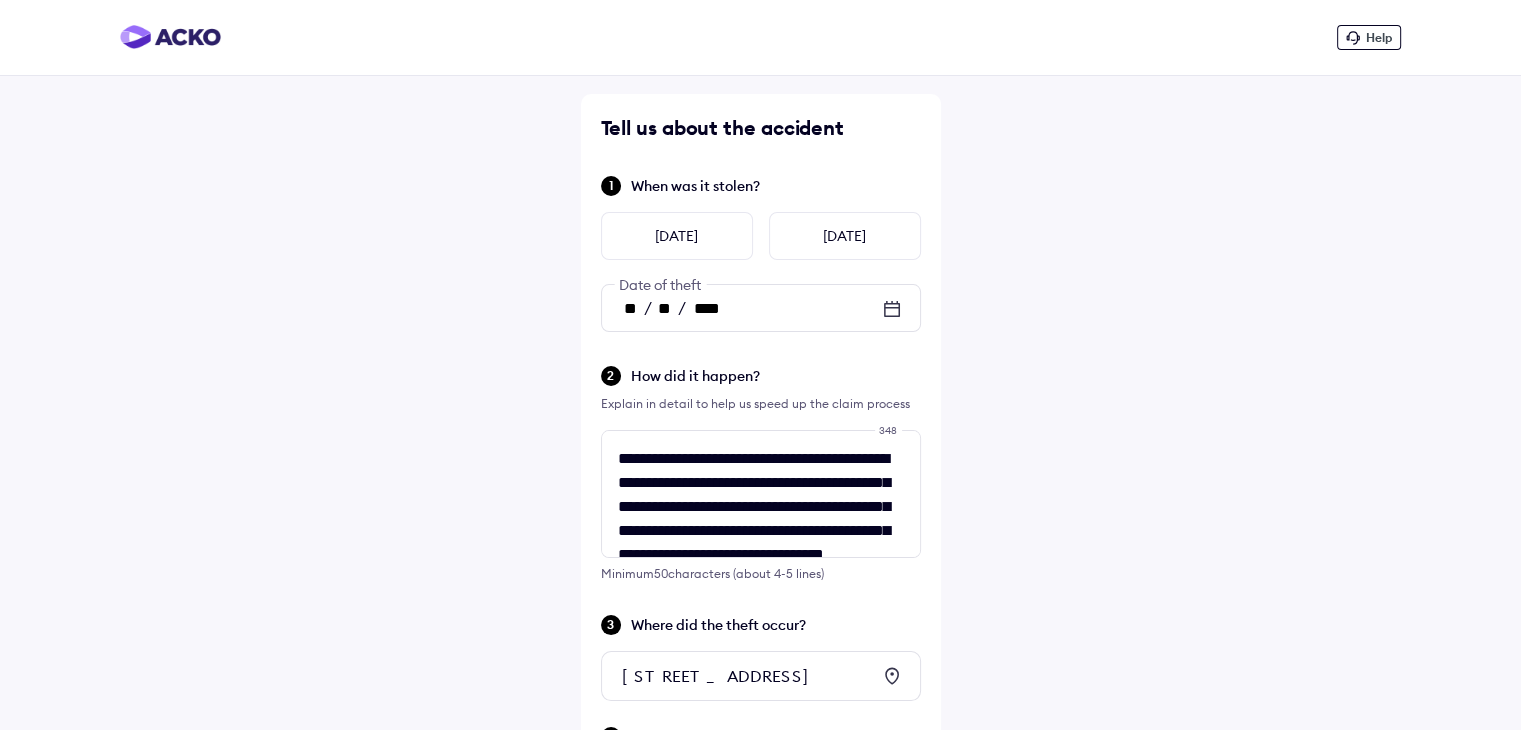 click on "****" at bounding box center [707, 309] 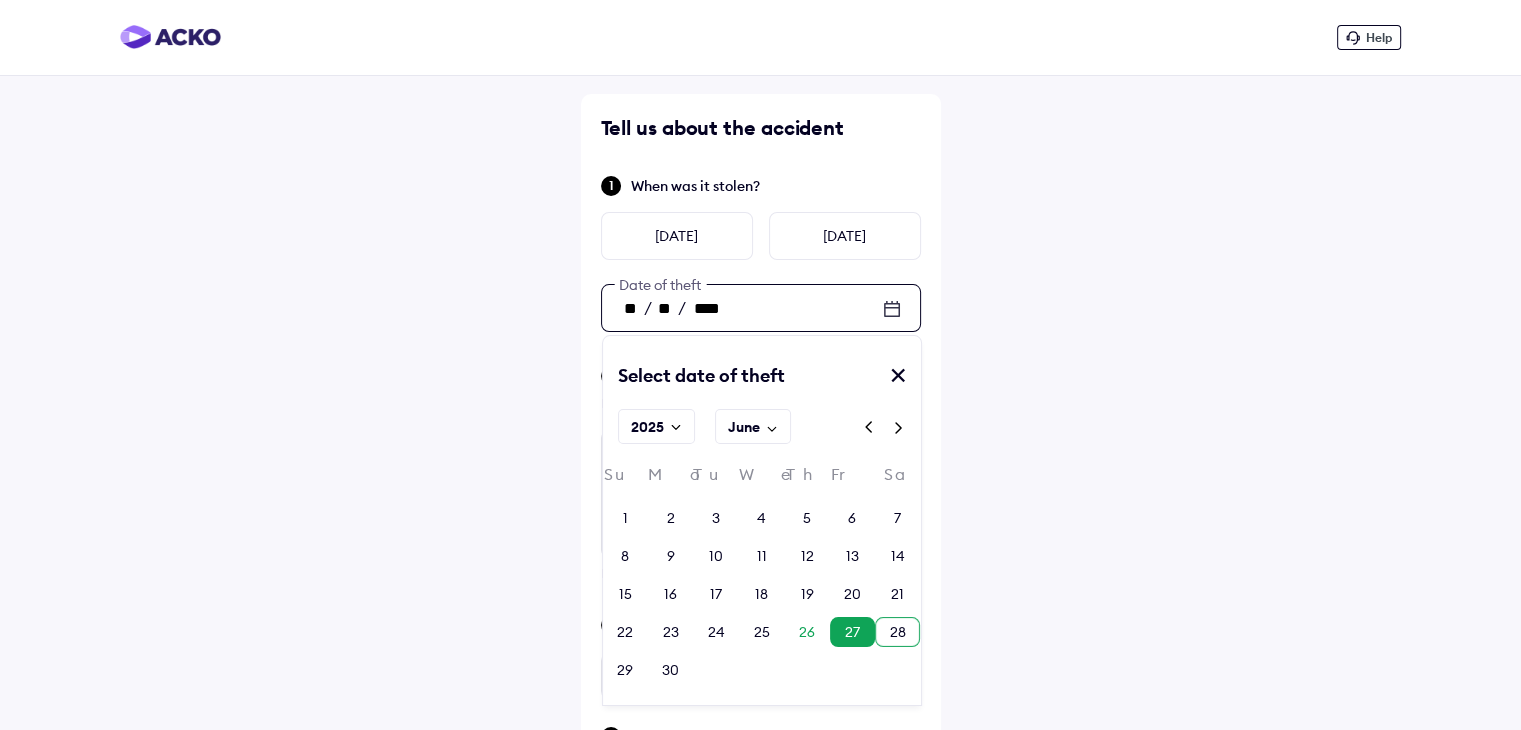 click on "28" at bounding box center (898, 632) 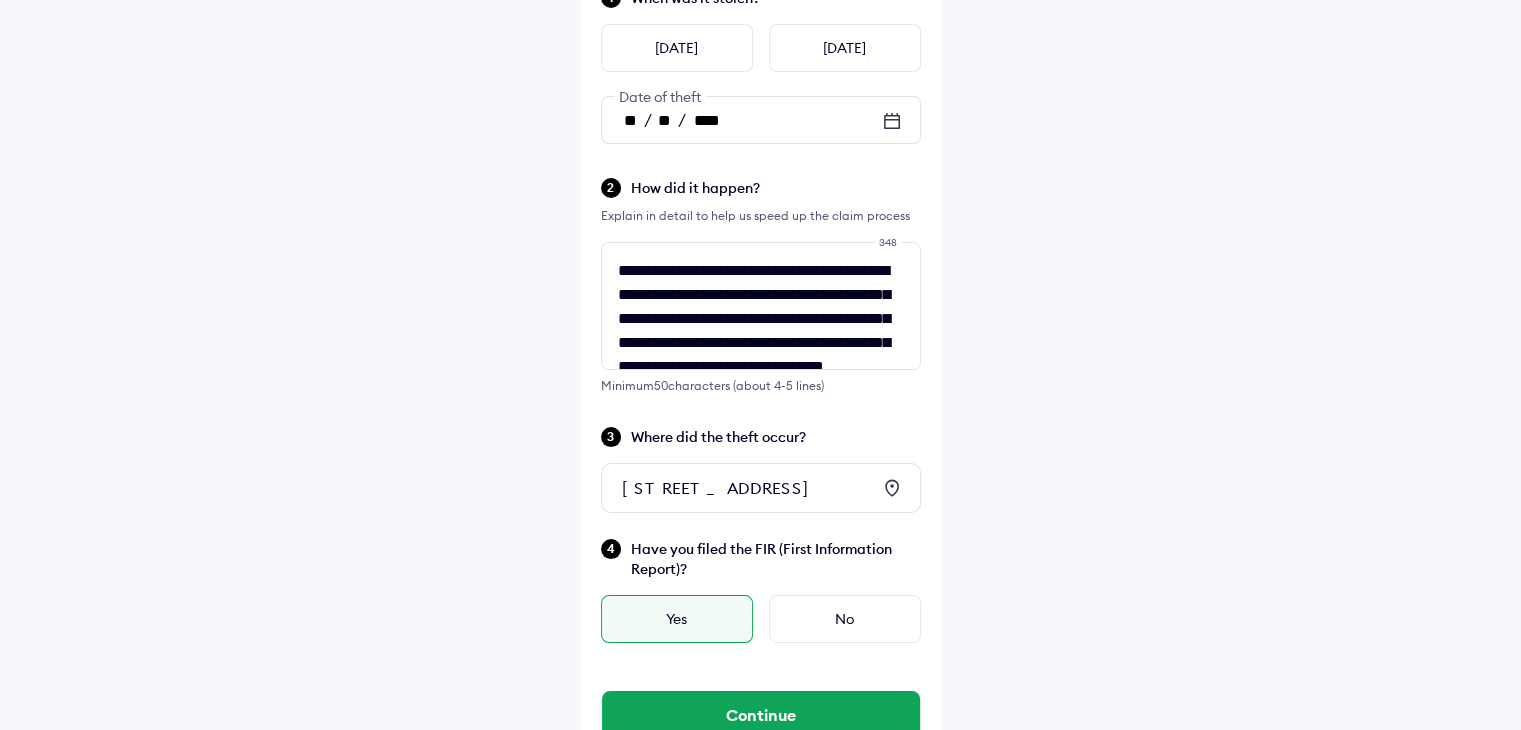 scroll, scrollTop: 269, scrollLeft: 0, axis: vertical 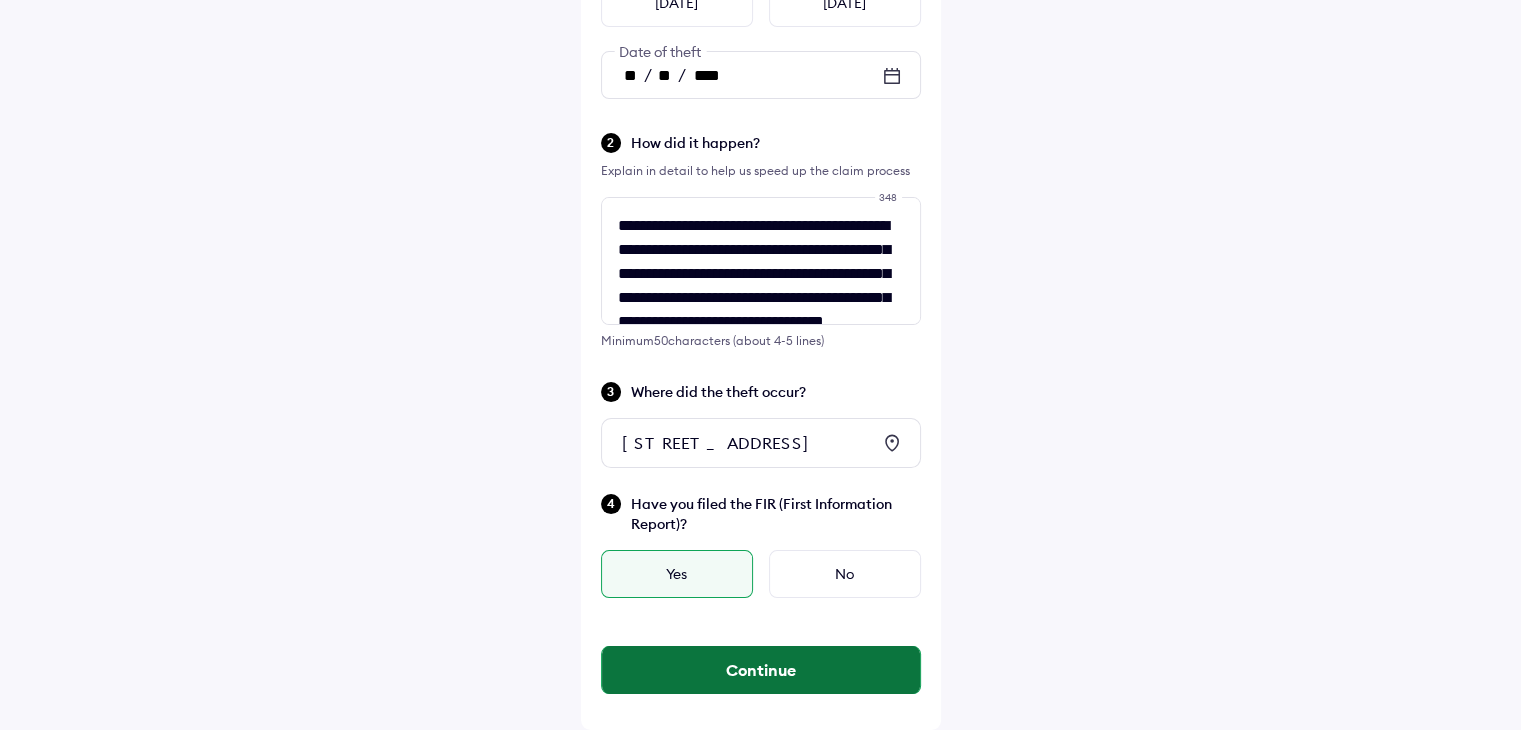 click on "Continue" at bounding box center (761, 670) 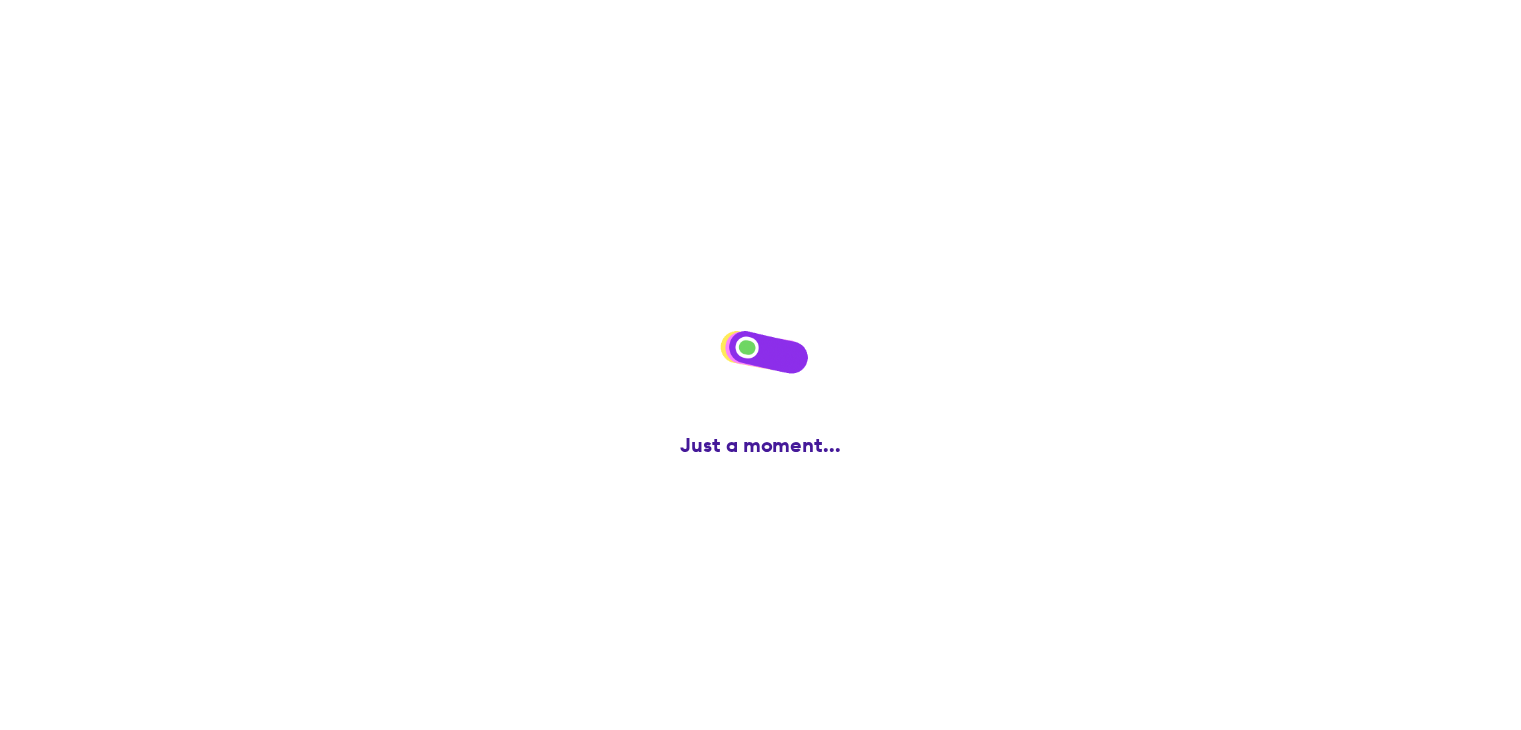scroll, scrollTop: 0, scrollLeft: 0, axis: both 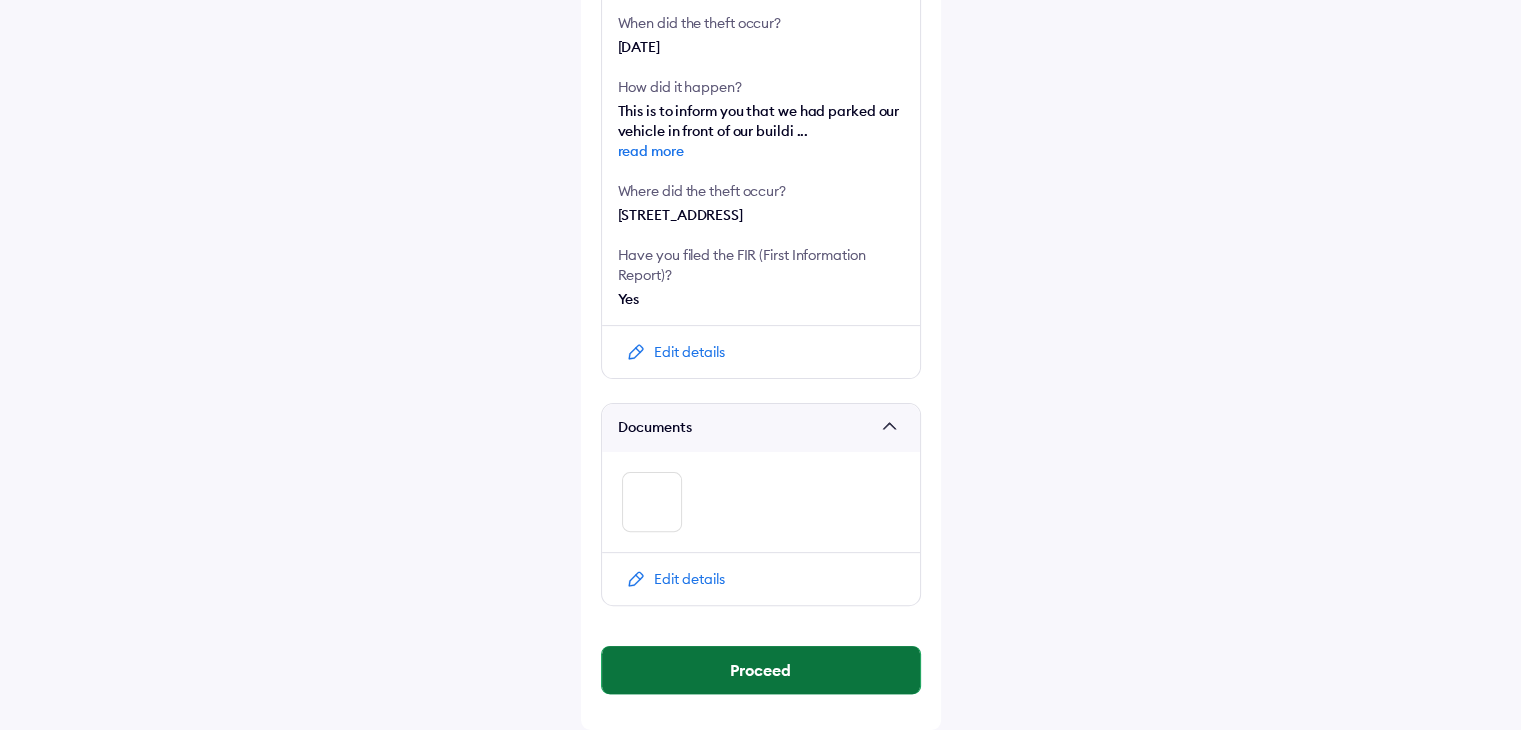 click on "Proceed" at bounding box center (761, 670) 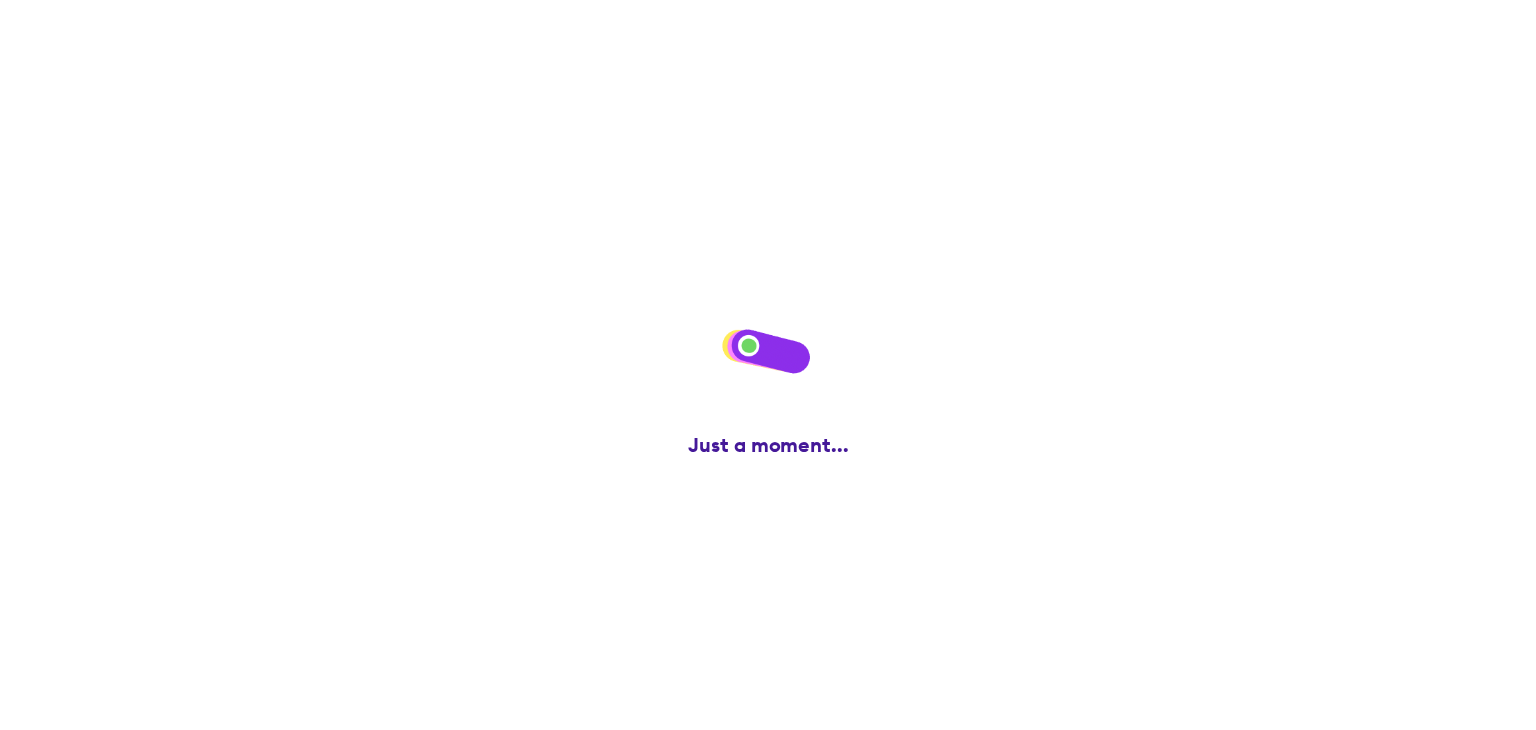 scroll, scrollTop: 0, scrollLeft: 0, axis: both 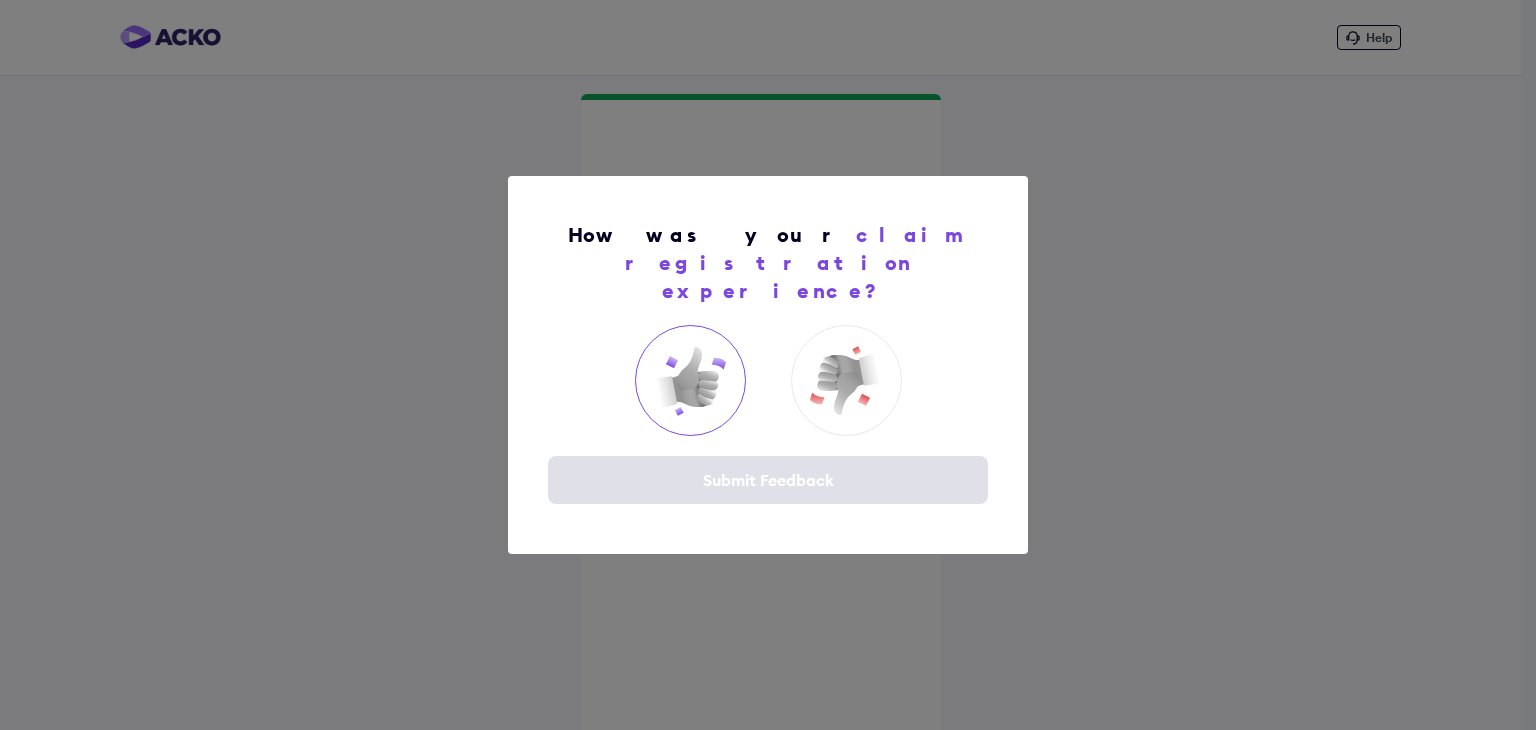 click at bounding box center [690, 381] 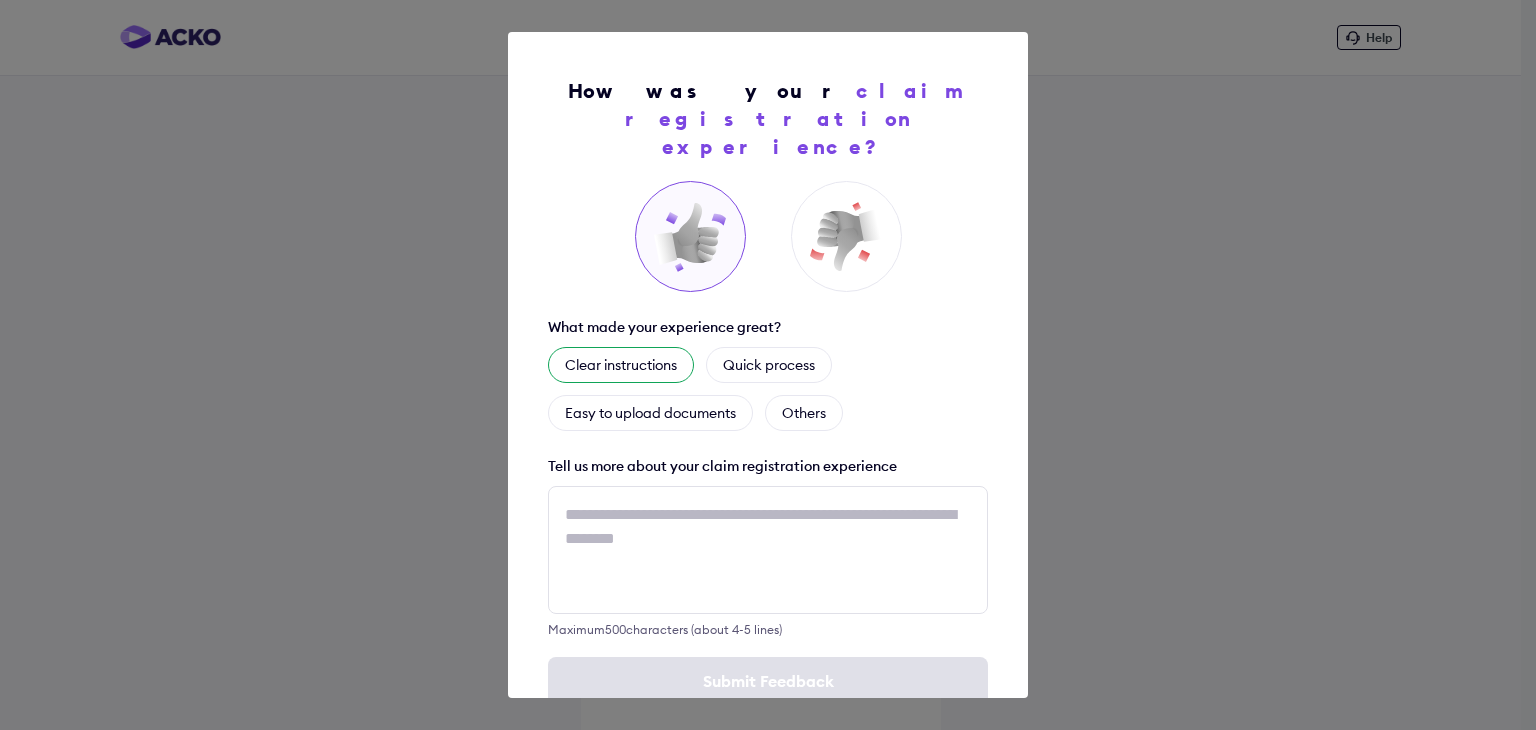 click on "Clear instructions" at bounding box center [621, 365] 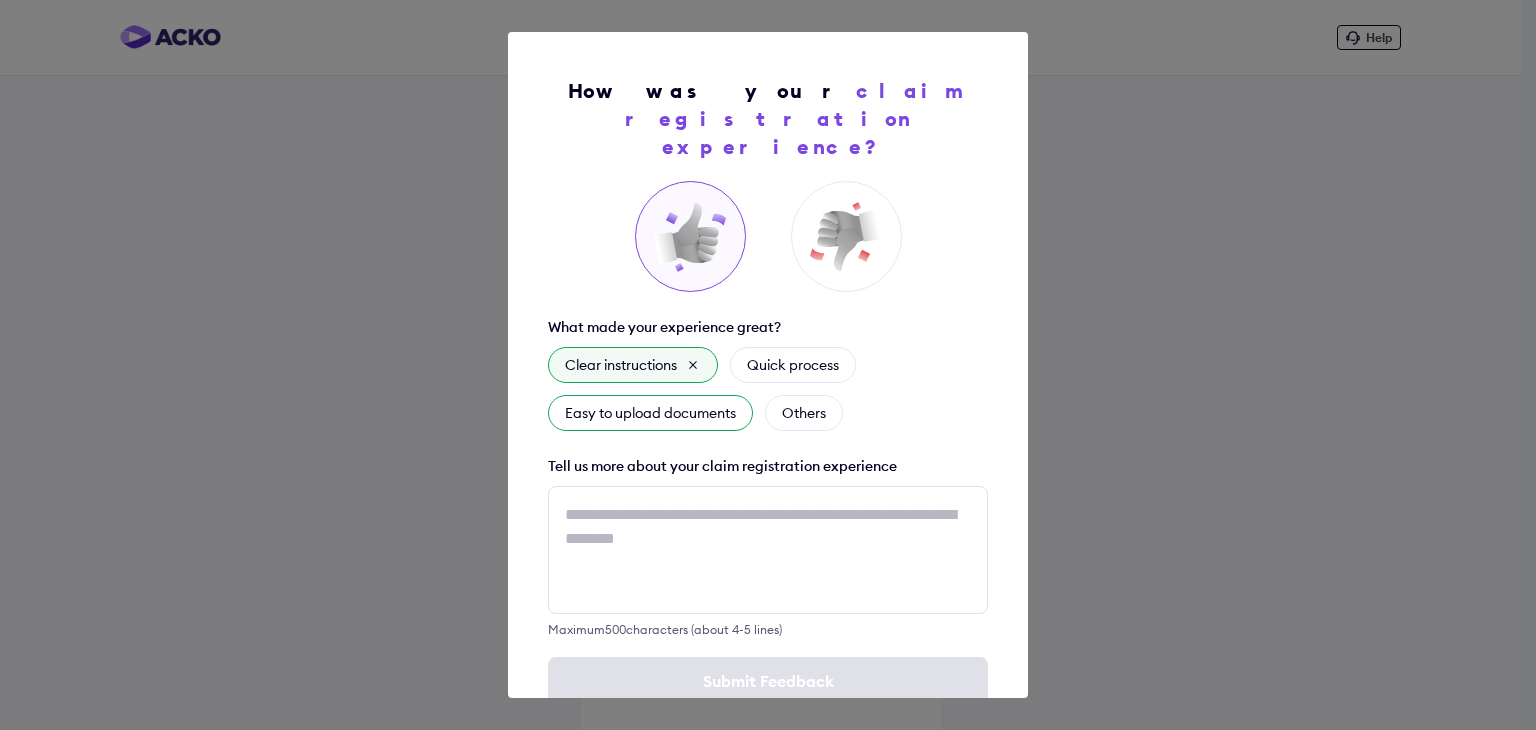 click on "Easy to upload documents" at bounding box center (650, 413) 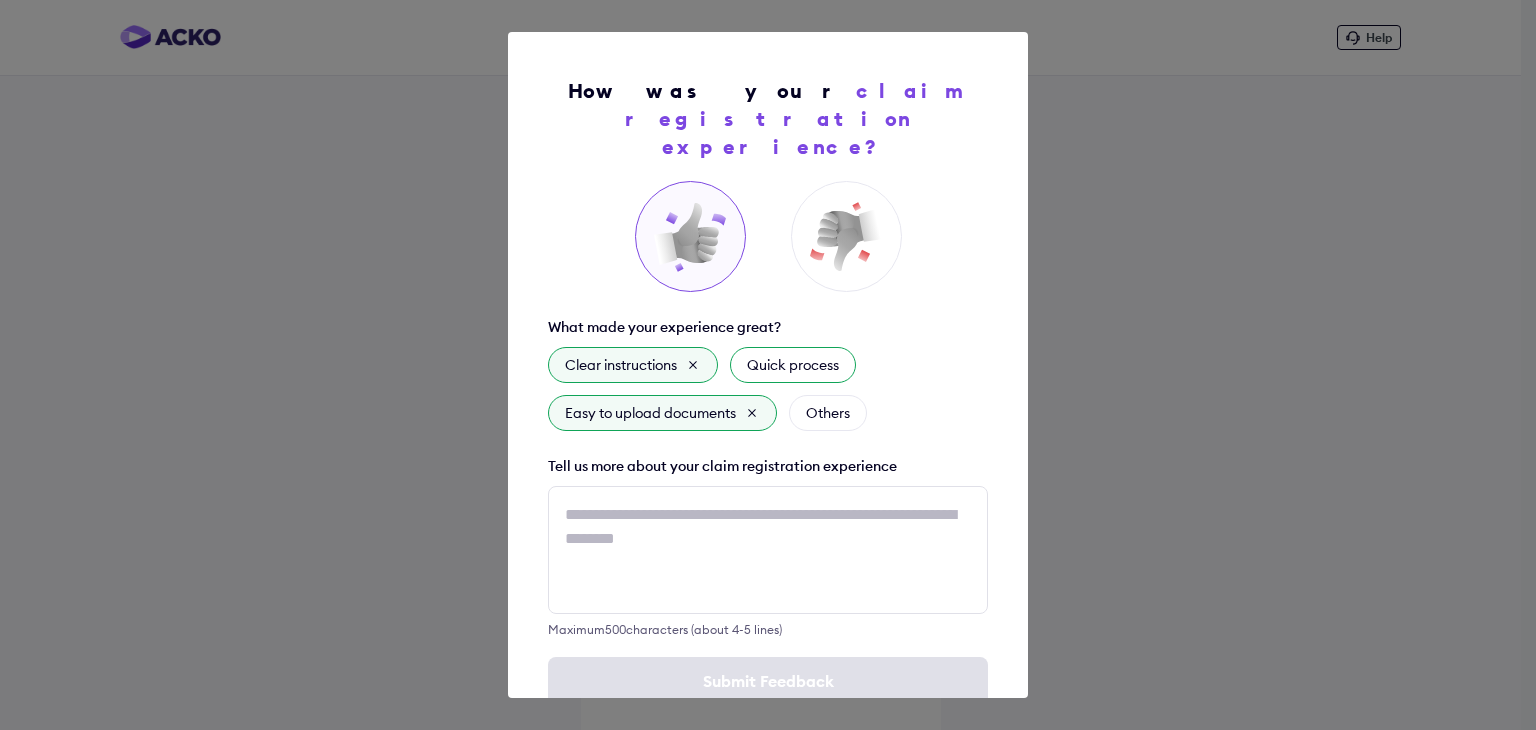 click on "Quick process" at bounding box center [793, 365] 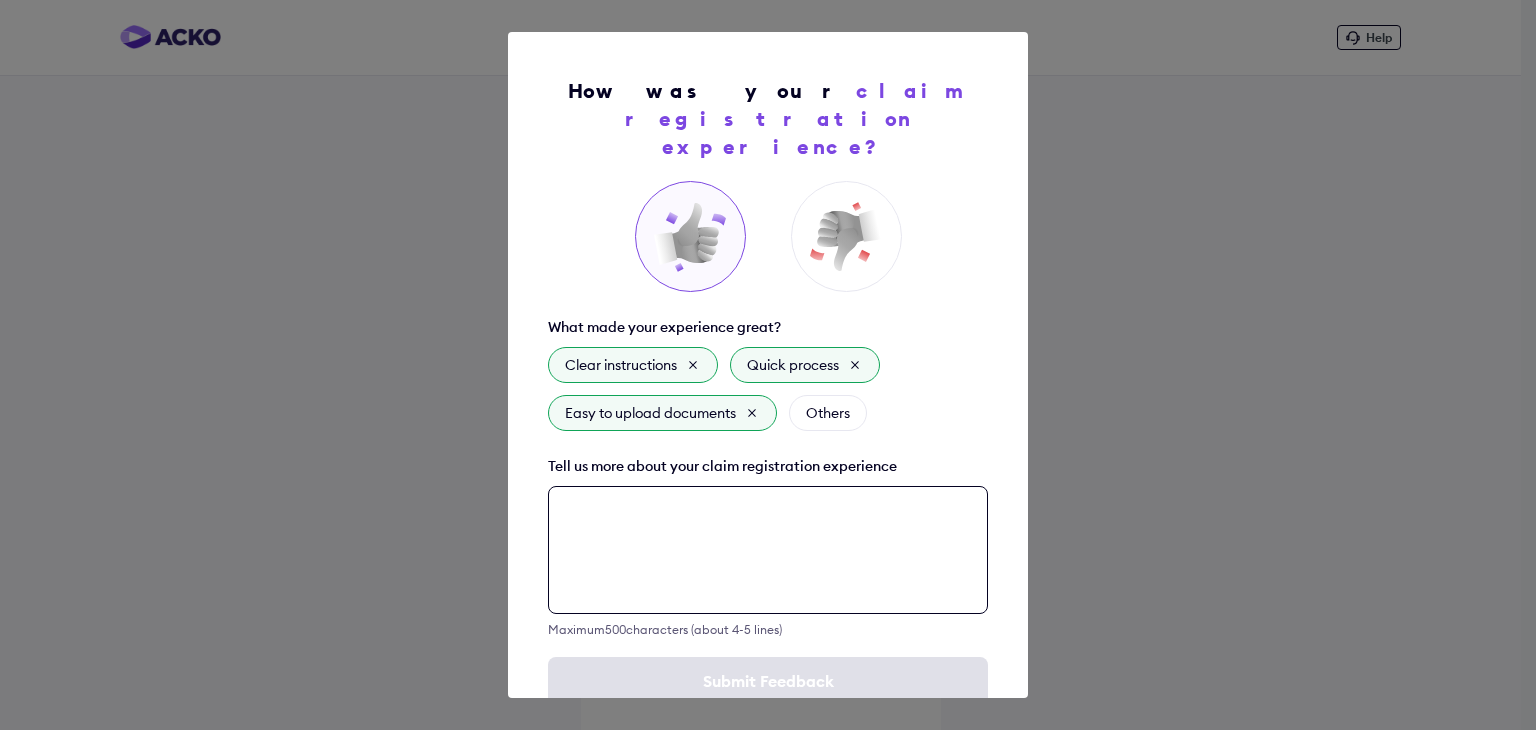 click at bounding box center [768, 550] 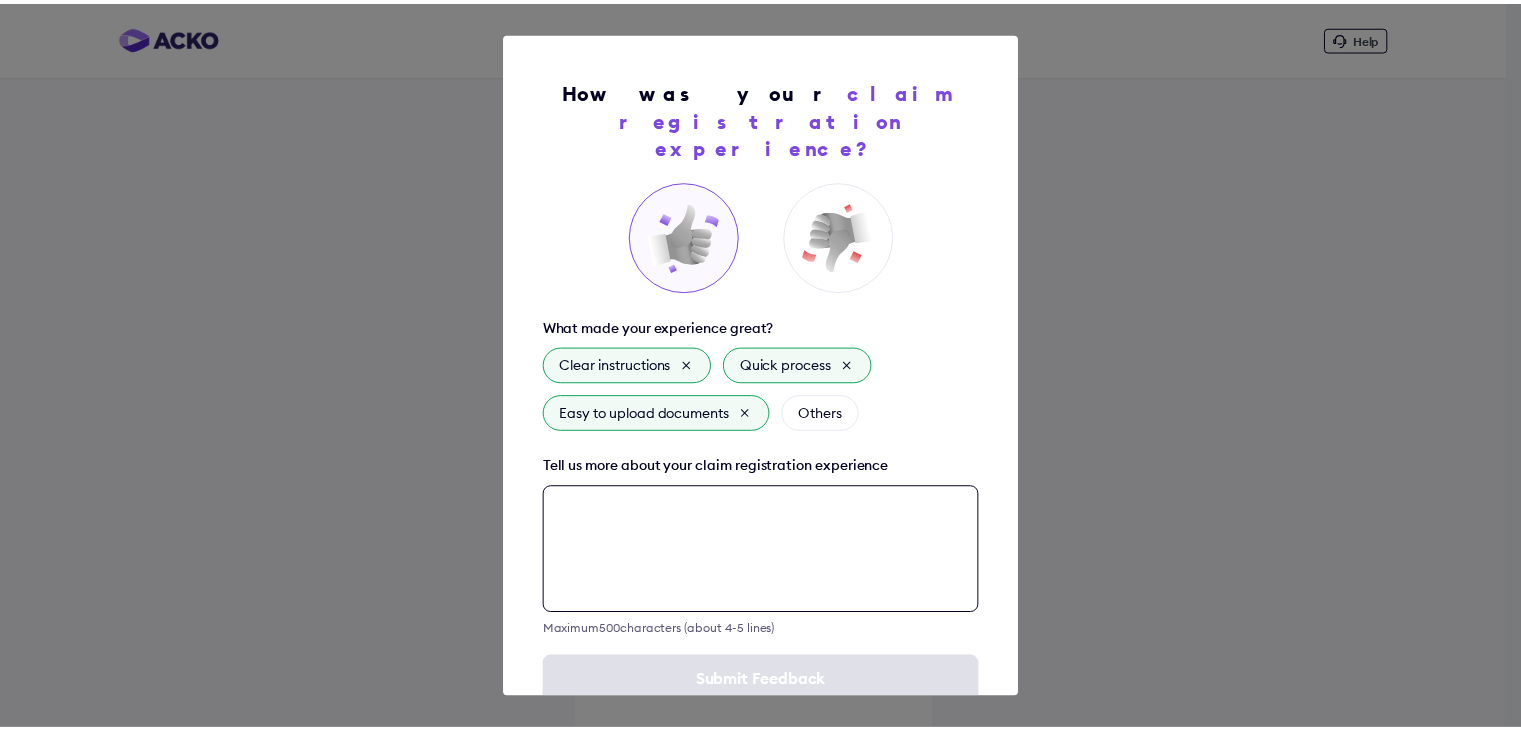 scroll, scrollTop: 29, scrollLeft: 0, axis: vertical 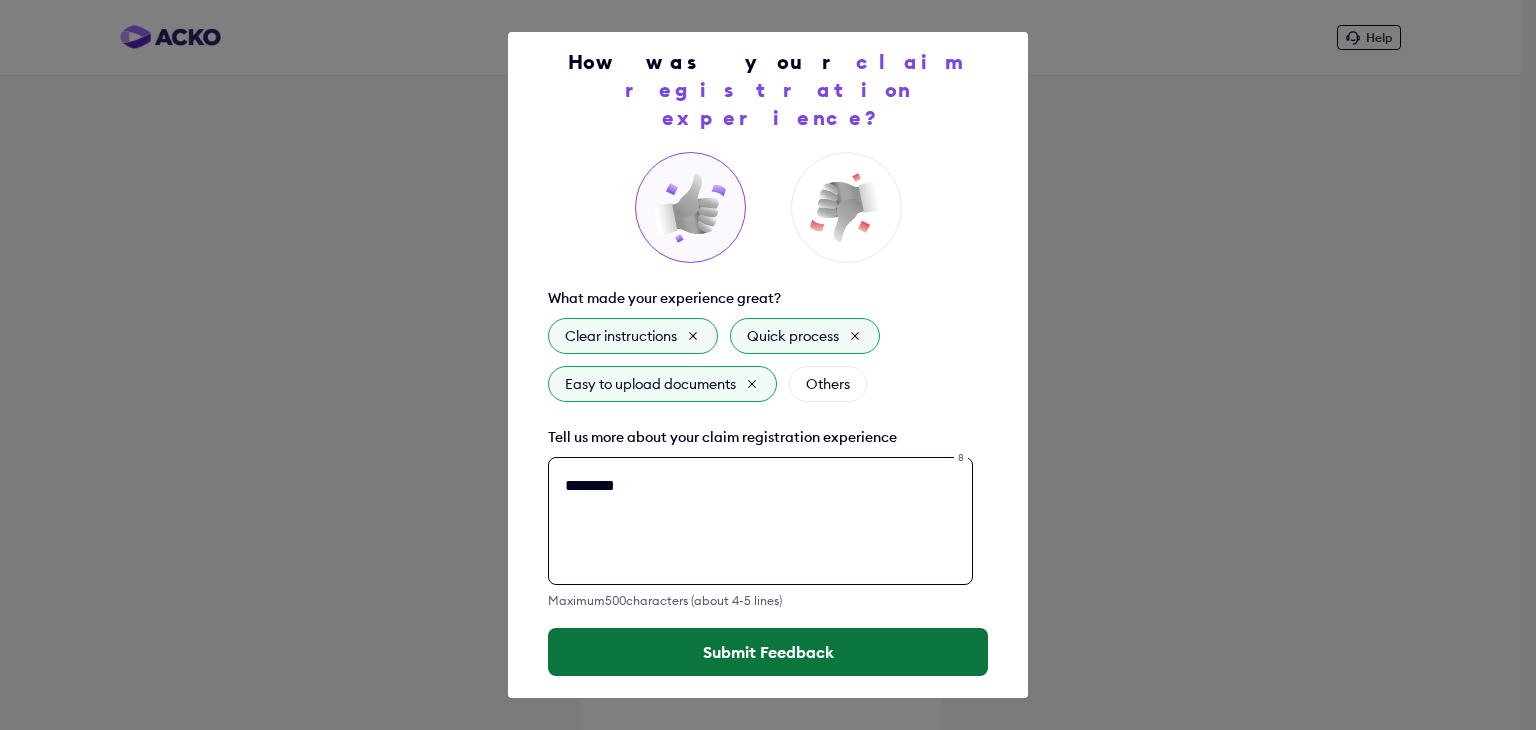 type on "********" 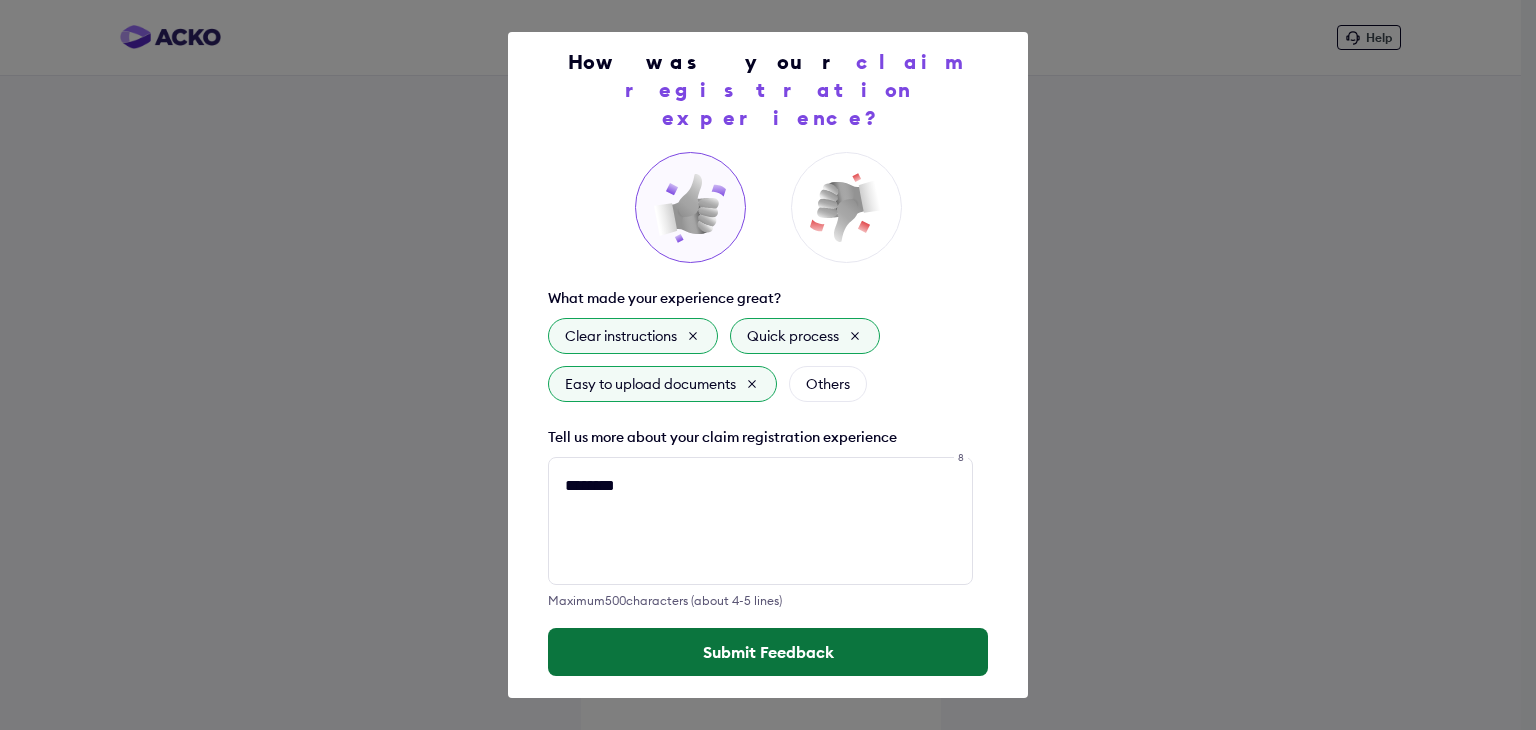 click on "Submit Feedback" at bounding box center (768, 652) 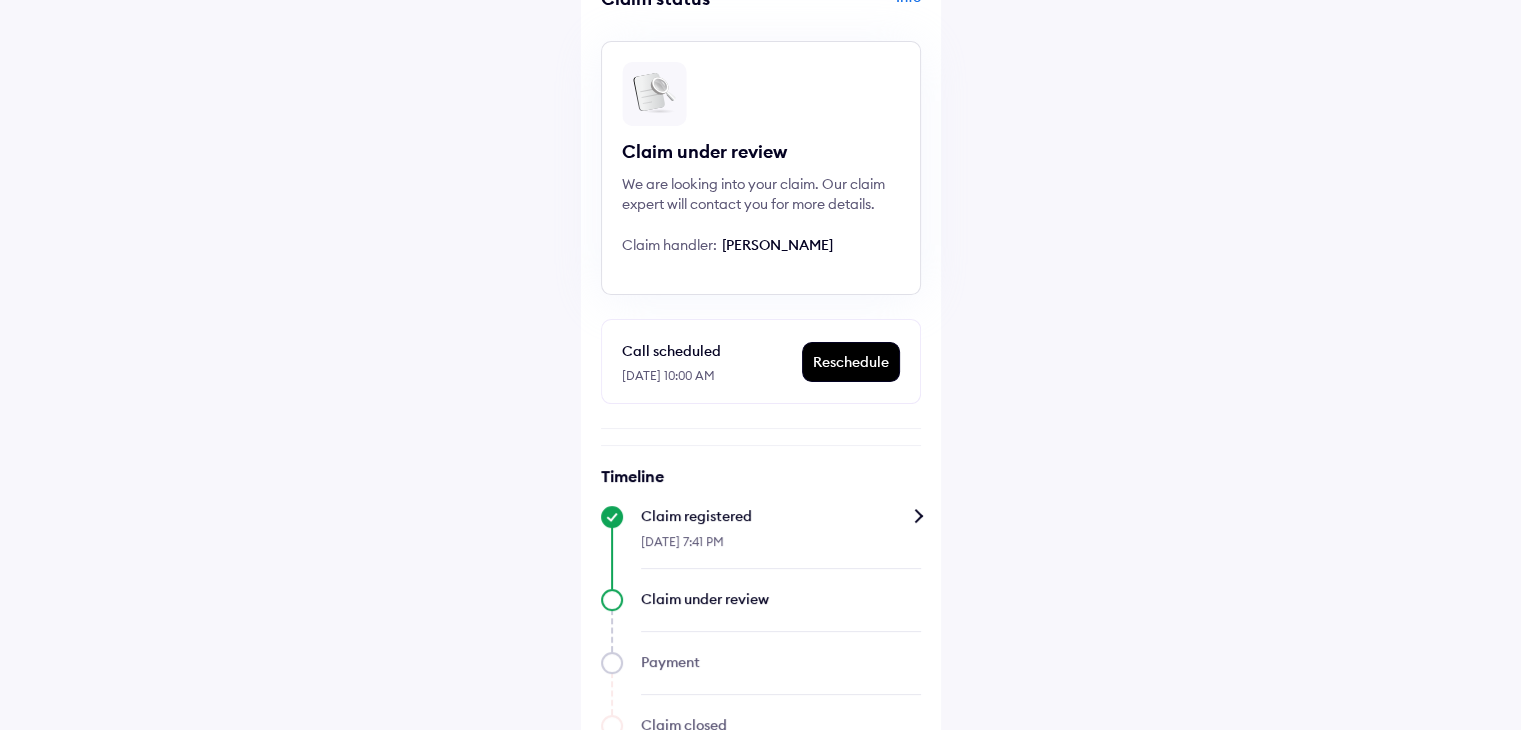scroll, scrollTop: 191, scrollLeft: 0, axis: vertical 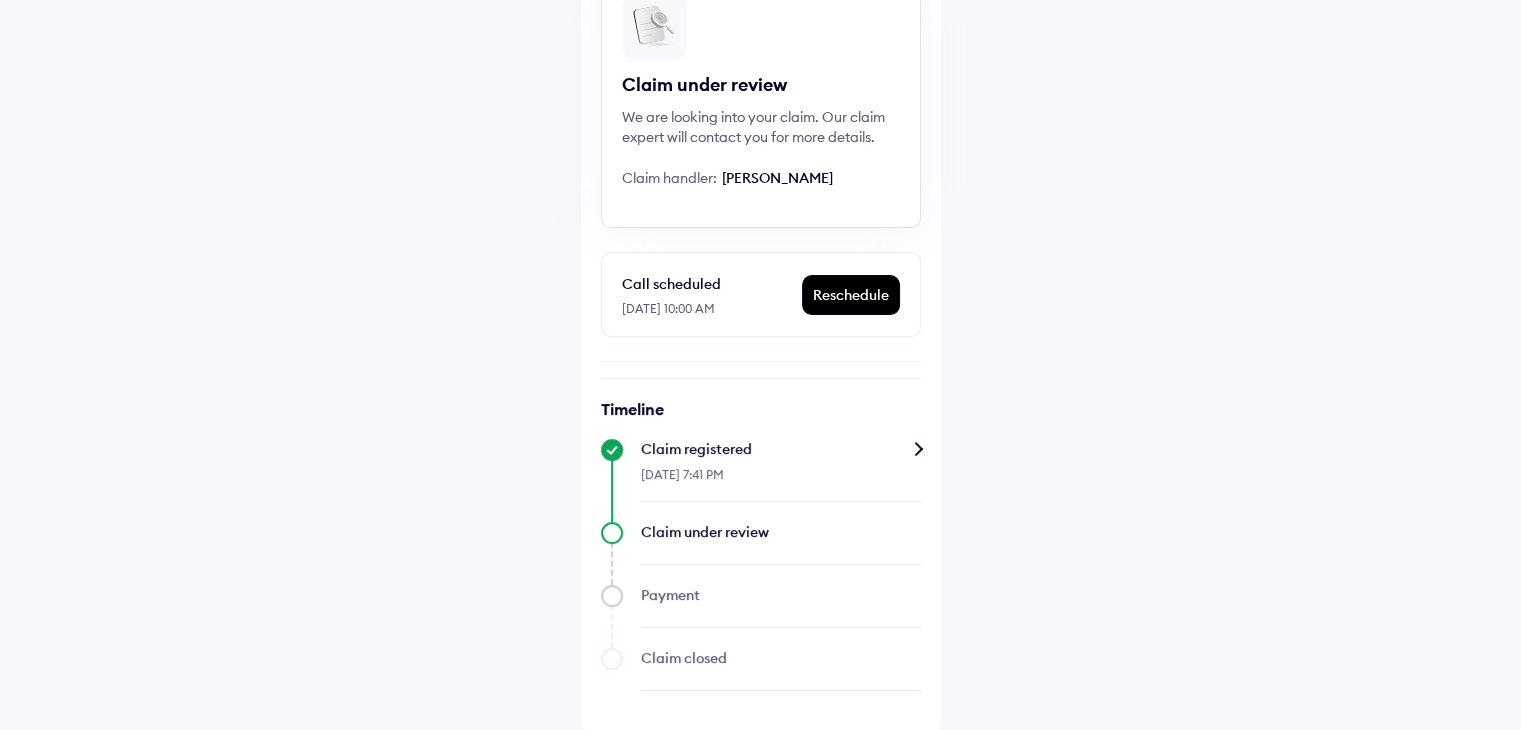 click on "Claim under review We are looking into your claim. Our claim expert will contact you for more details. Claim handler: [PERSON_NAME]" at bounding box center (761, 101) 